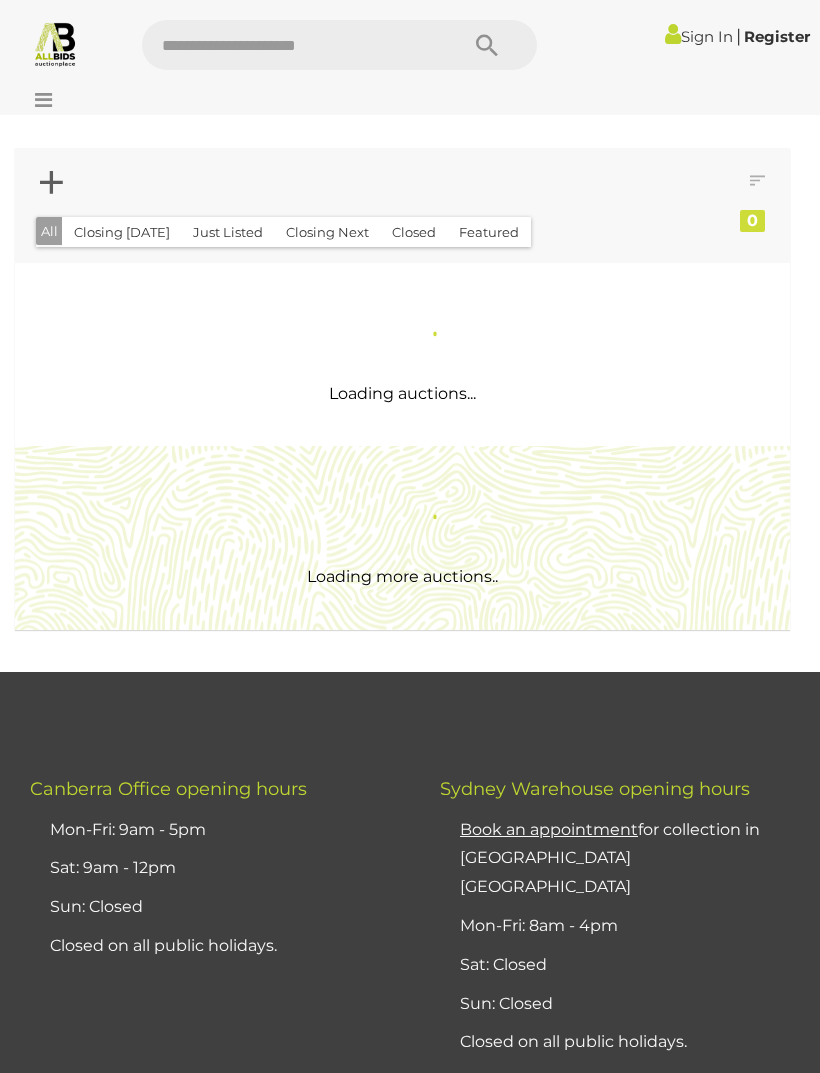 scroll, scrollTop: 0, scrollLeft: 0, axis: both 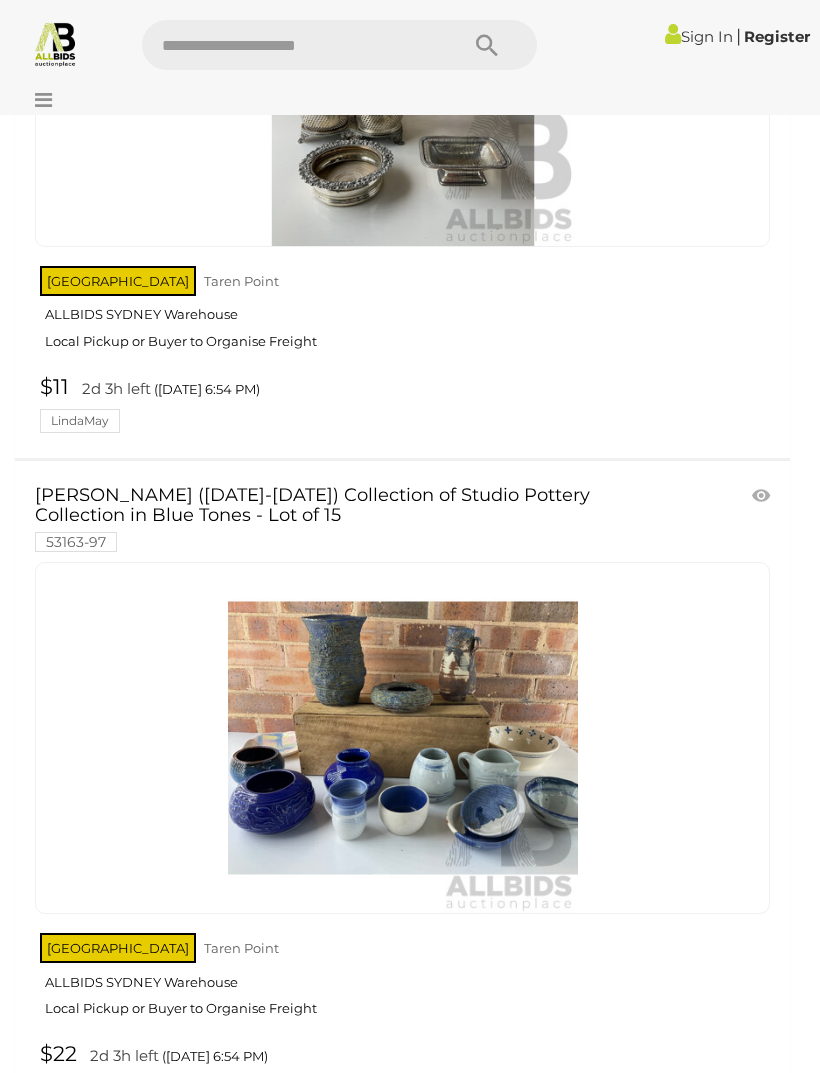 click on "»" at bounding box center [234, 1175] 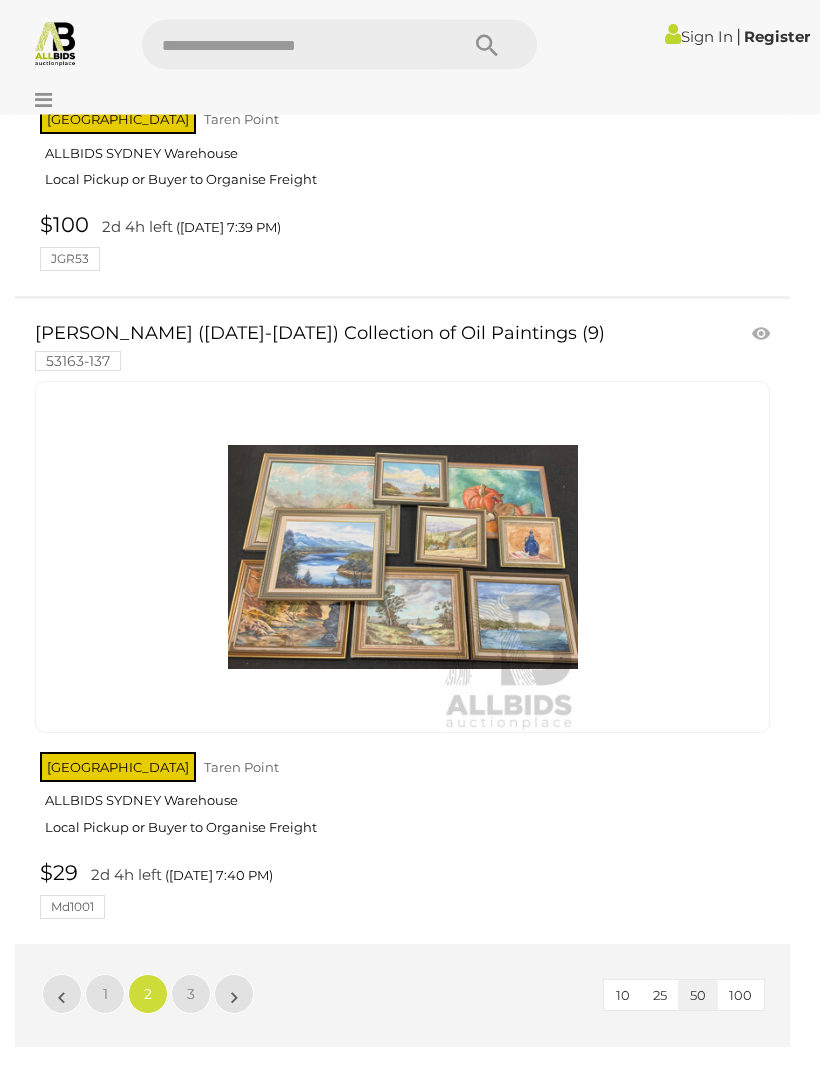scroll, scrollTop: 32120, scrollLeft: 0, axis: vertical 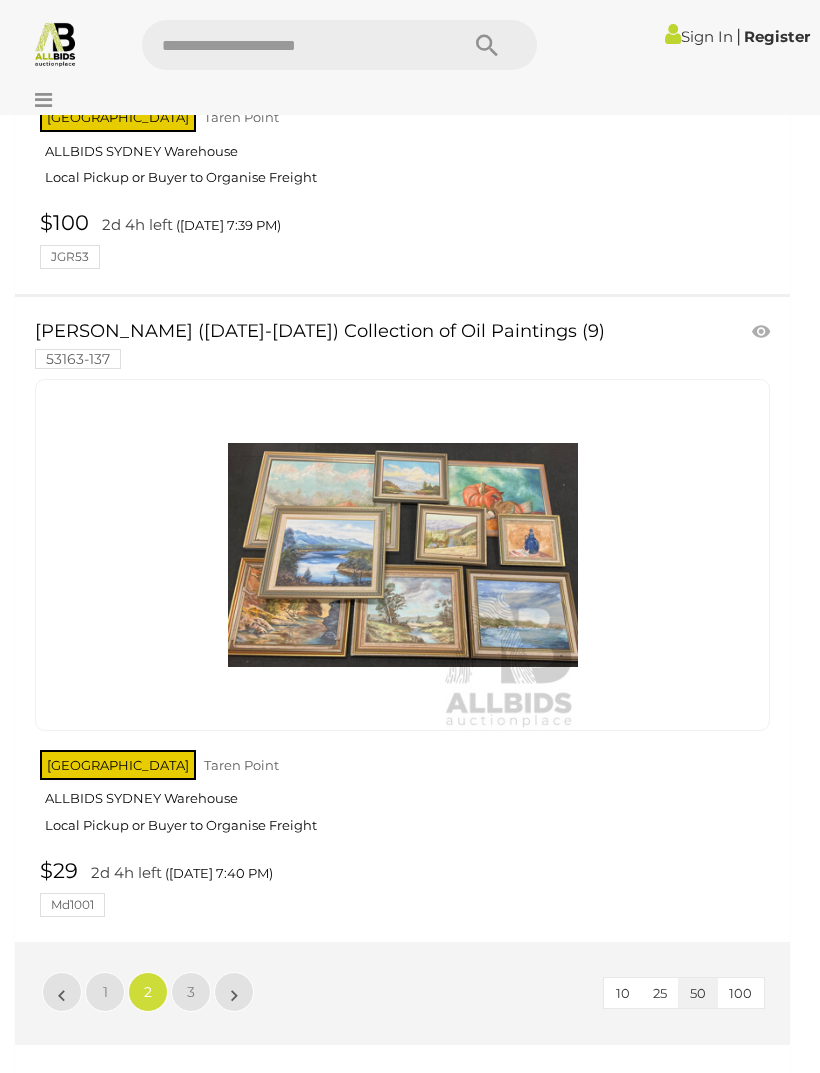 click on "»" at bounding box center (234, 992) 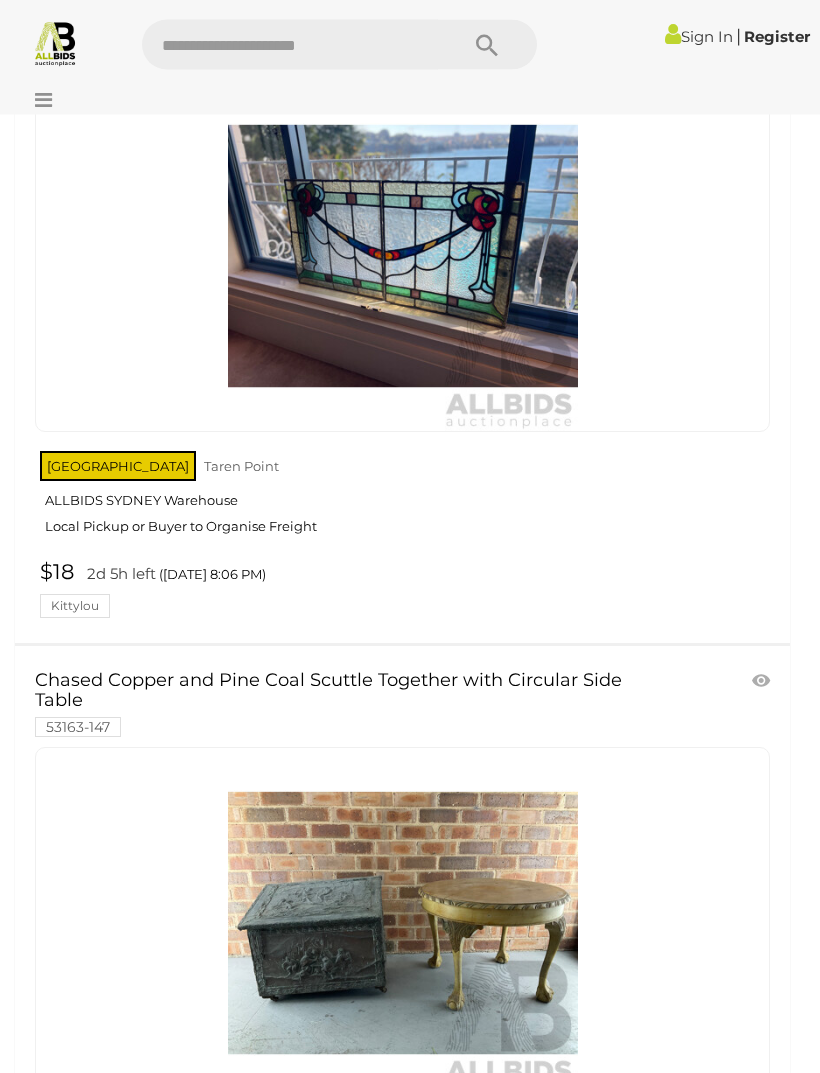 scroll, scrollTop: 16089, scrollLeft: 0, axis: vertical 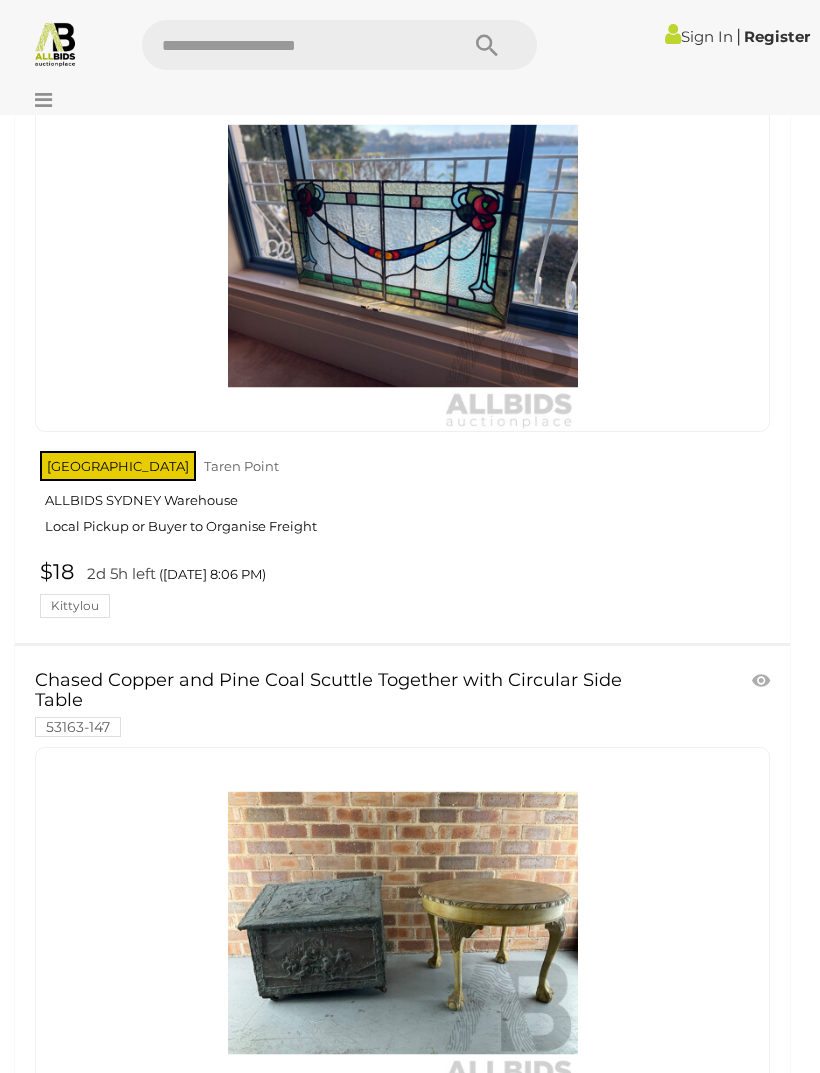 click on "NSW
Taren Point
ALLBIDS SYDNEY Warehouse
Local Pickup or Buyer to Organise Freight" at bounding box center (405, 1165) 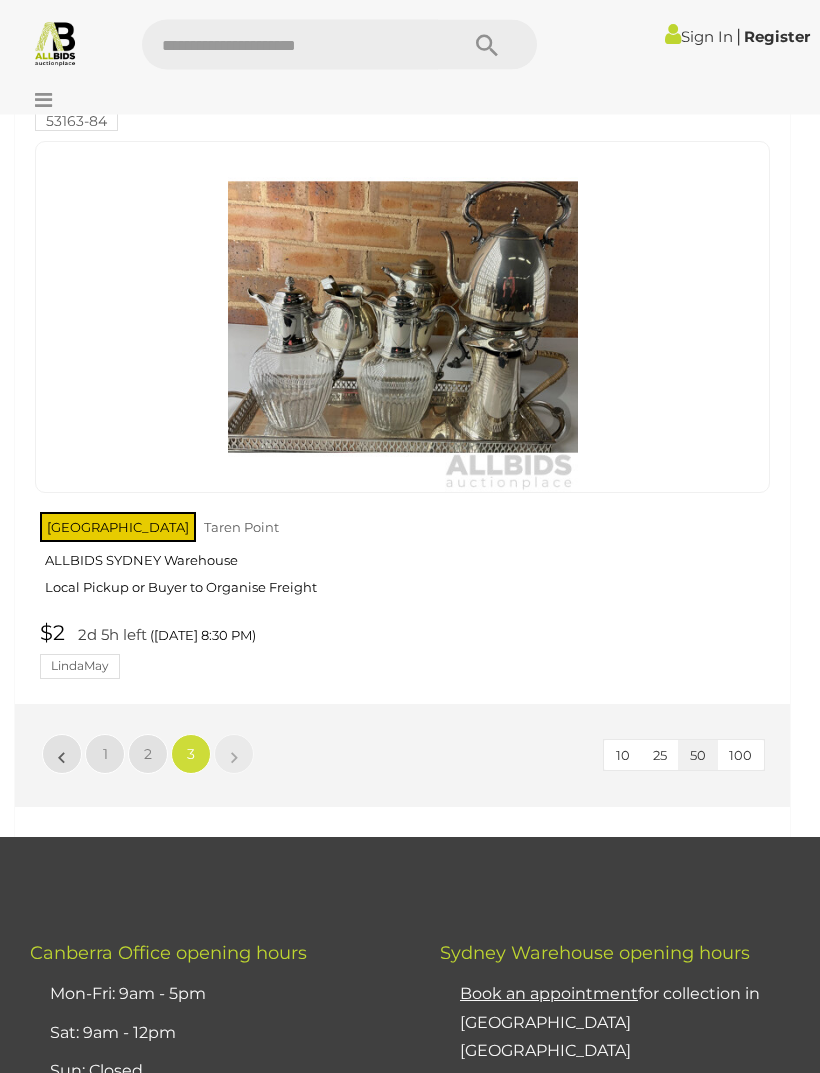 scroll, scrollTop: 31751, scrollLeft: 0, axis: vertical 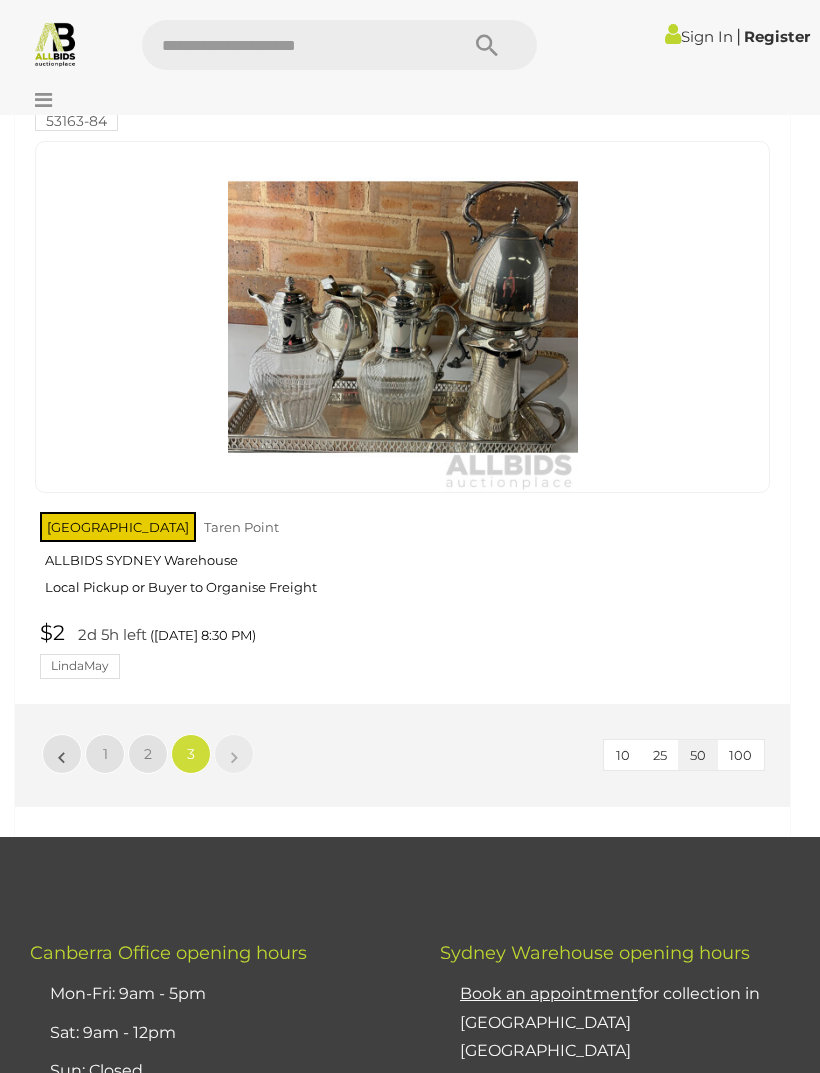 click at bounding box center (38, 100) 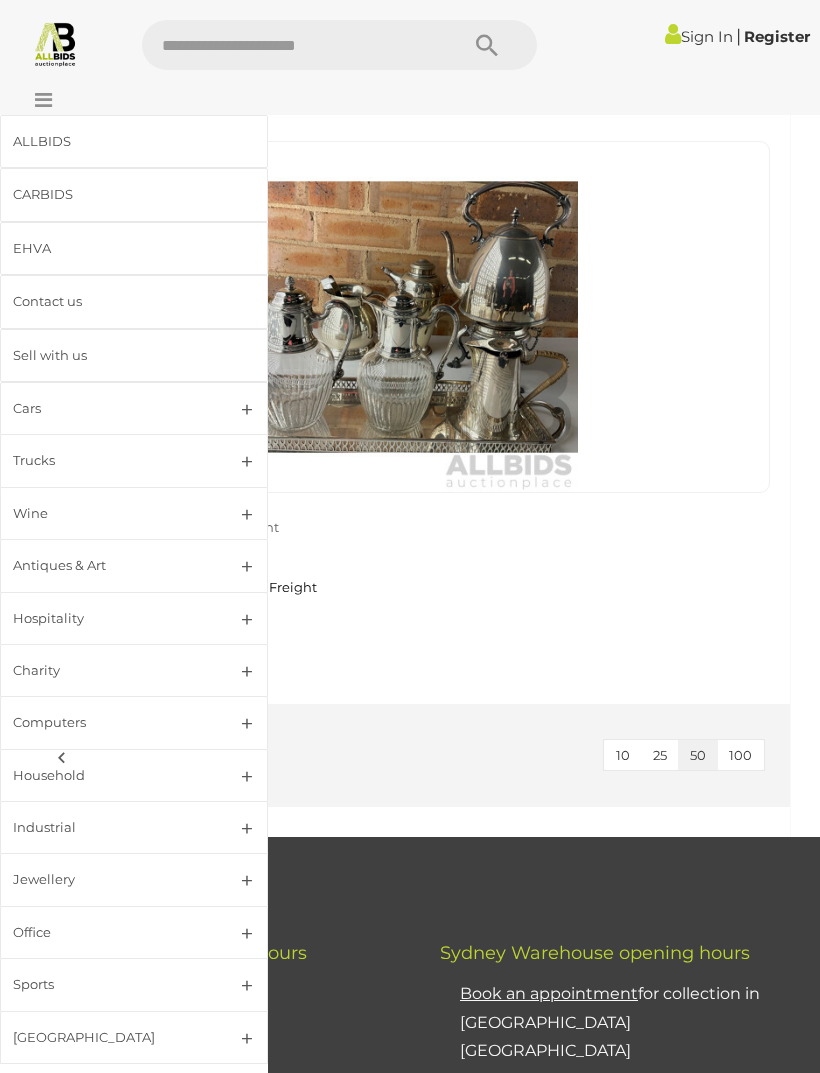 click on "Jewellery" at bounding box center (134, 879) 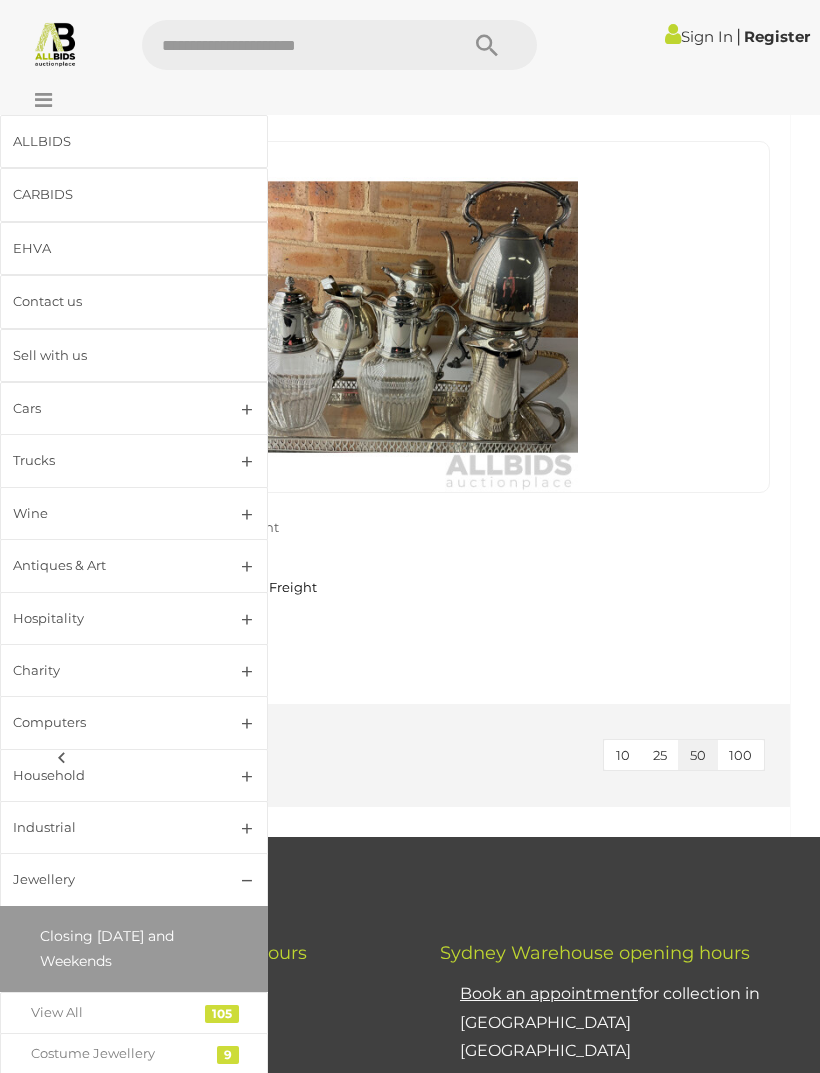 click on "View All" at bounding box center [119, 1012] 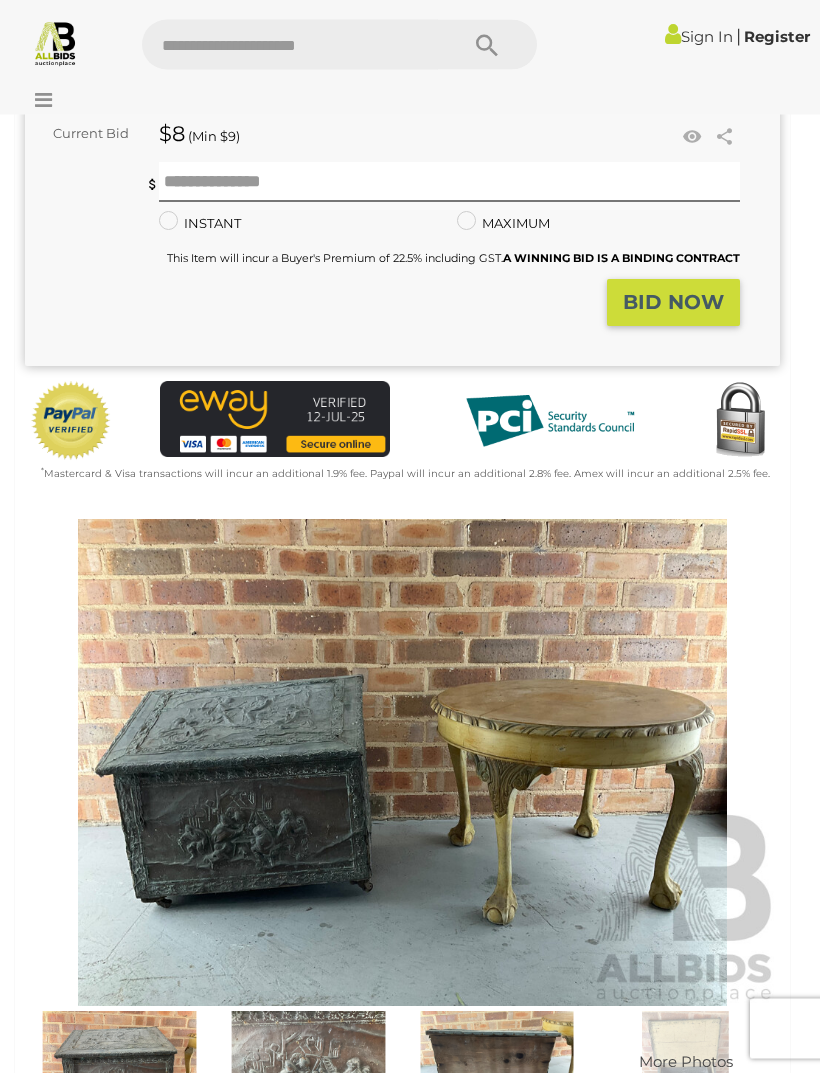 scroll, scrollTop: 326, scrollLeft: 0, axis: vertical 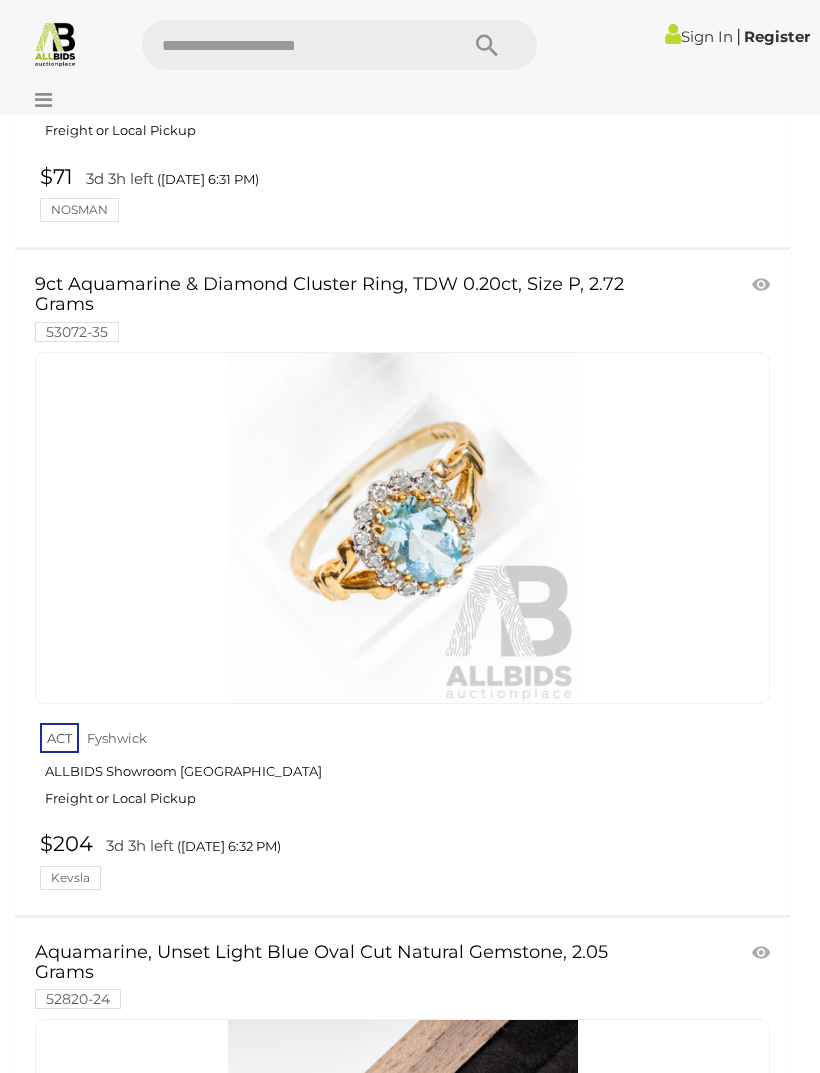 click at bounding box center [403, 528] 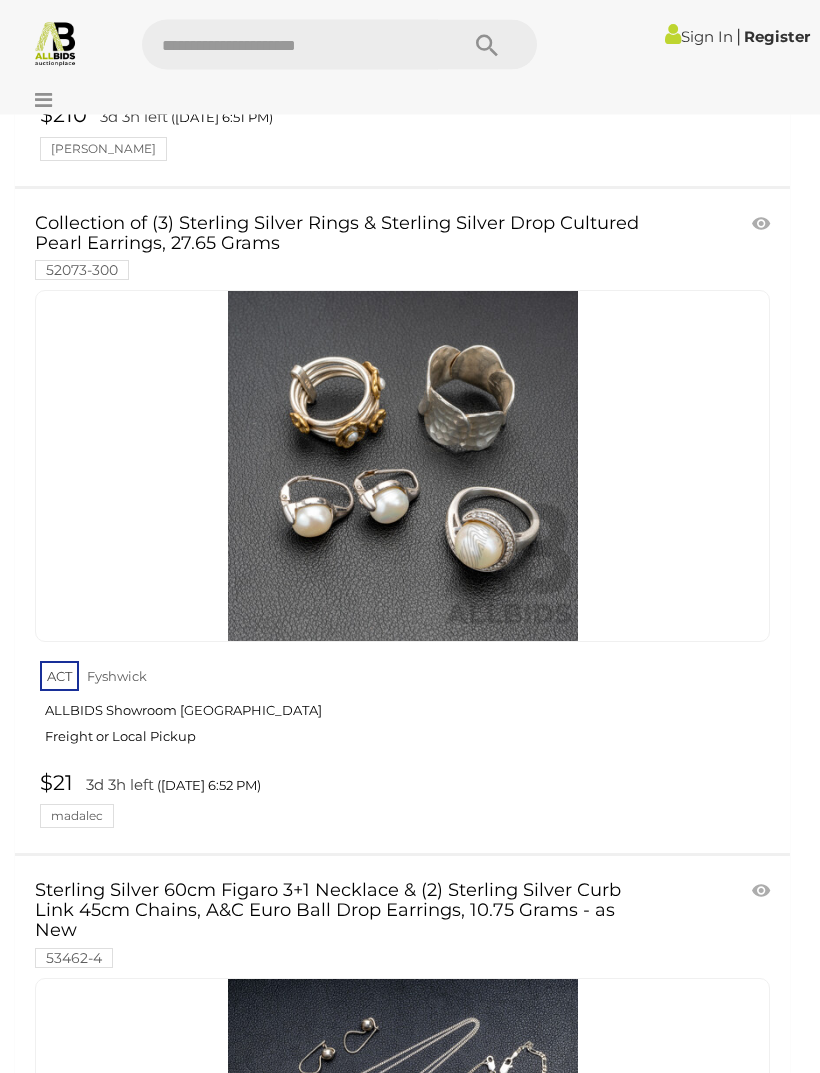 scroll, scrollTop: 10414, scrollLeft: 0, axis: vertical 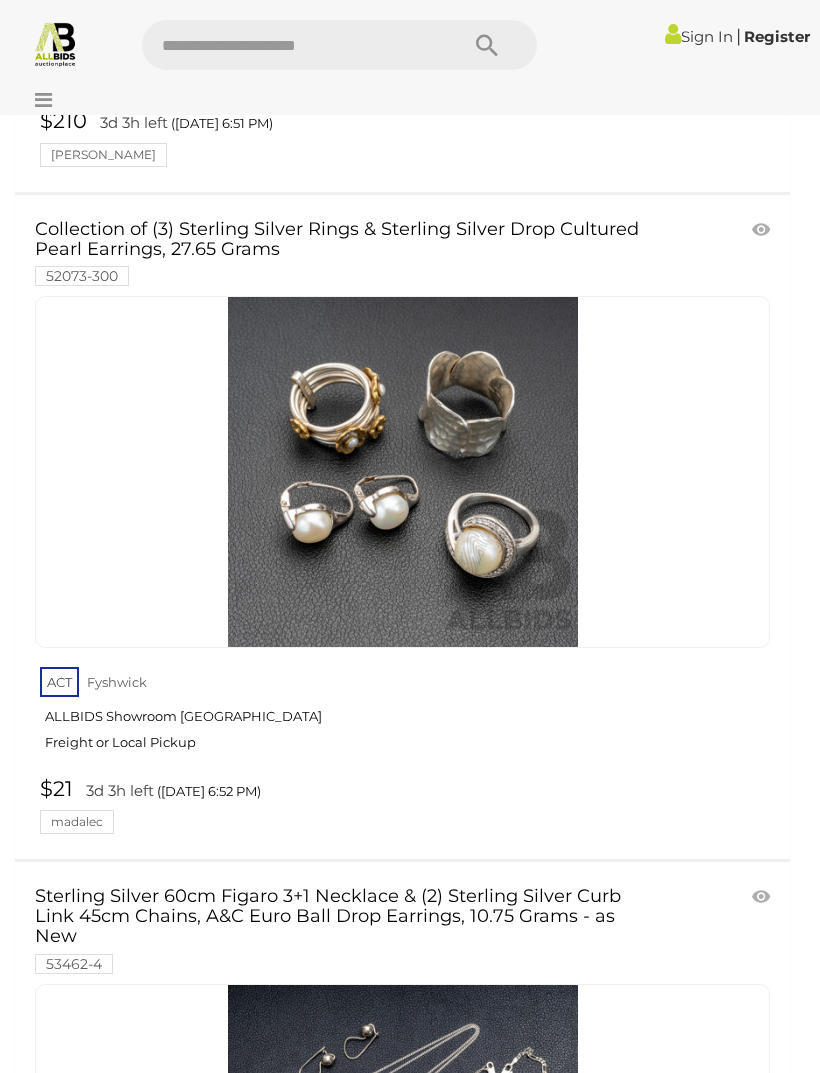 click at bounding box center (403, 472) 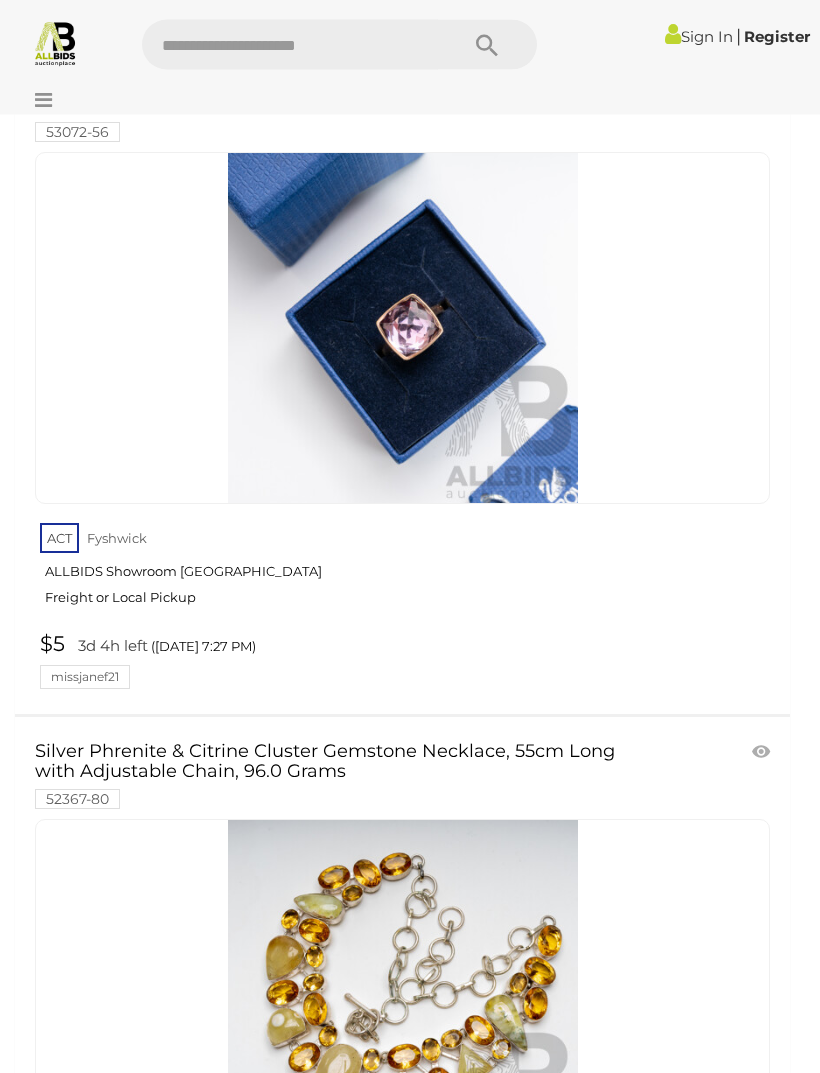 scroll, scrollTop: 32466, scrollLeft: 0, axis: vertical 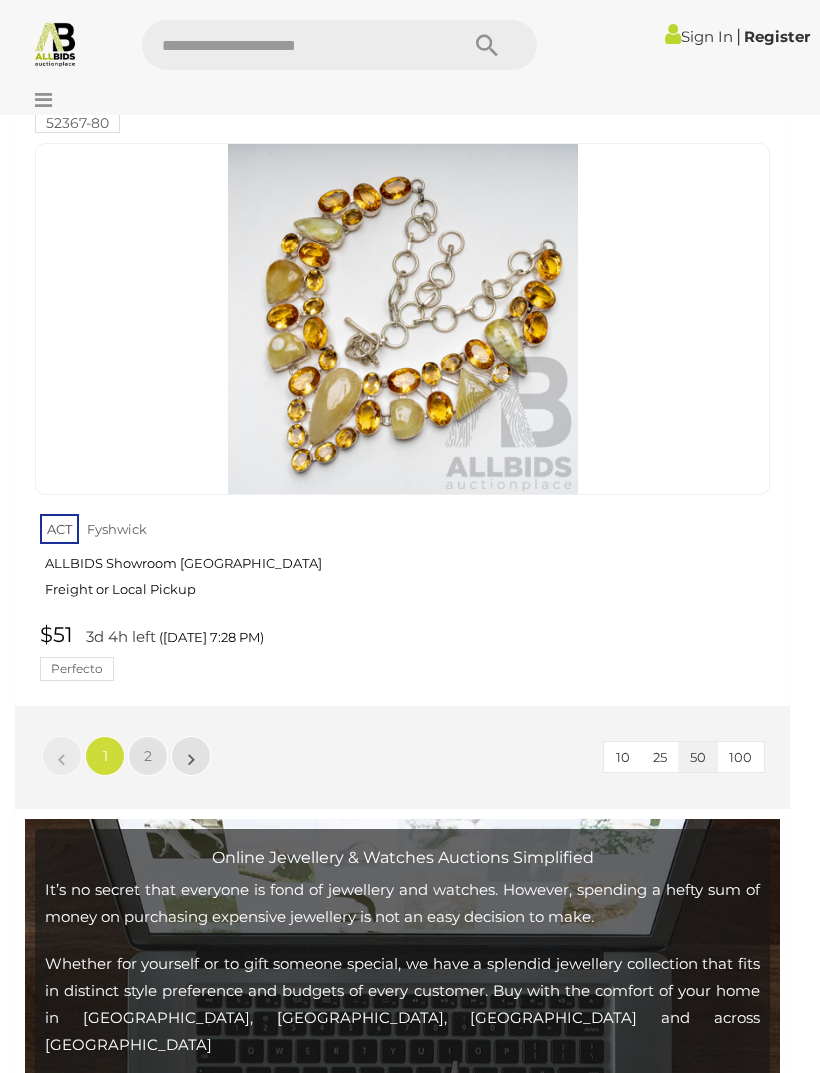 click on "»" at bounding box center [191, 756] 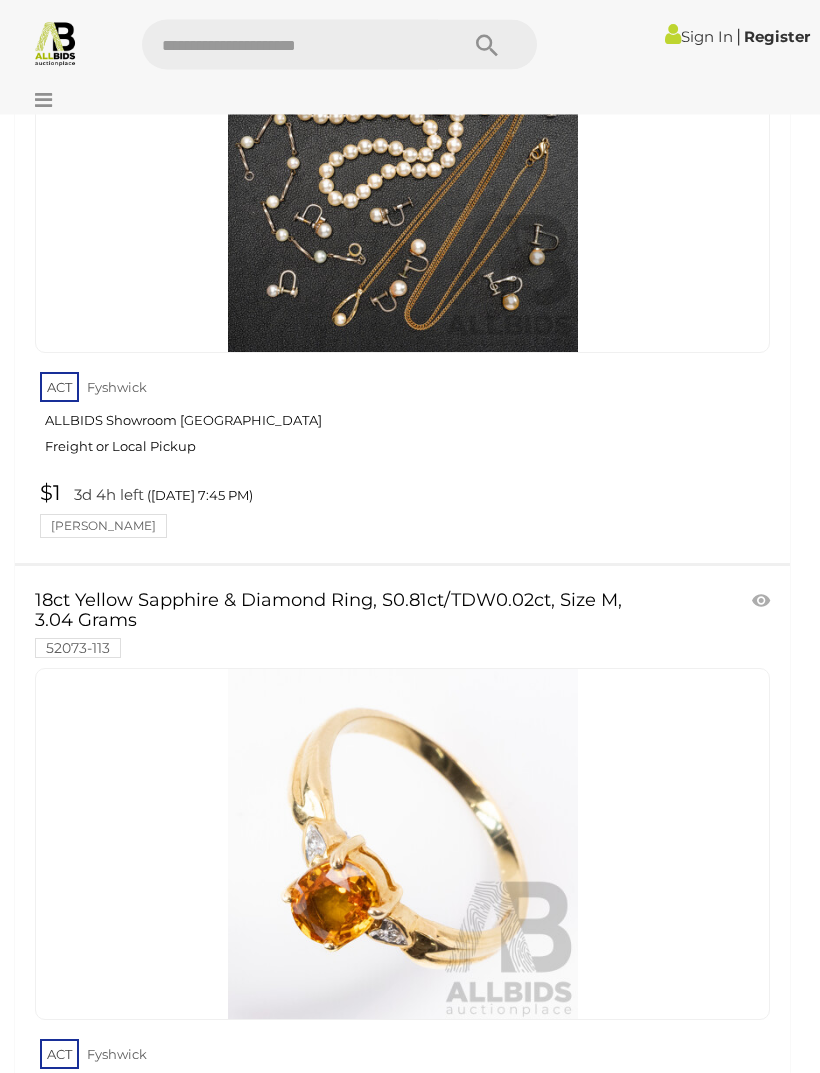 scroll, scrollTop: 5393, scrollLeft: 0, axis: vertical 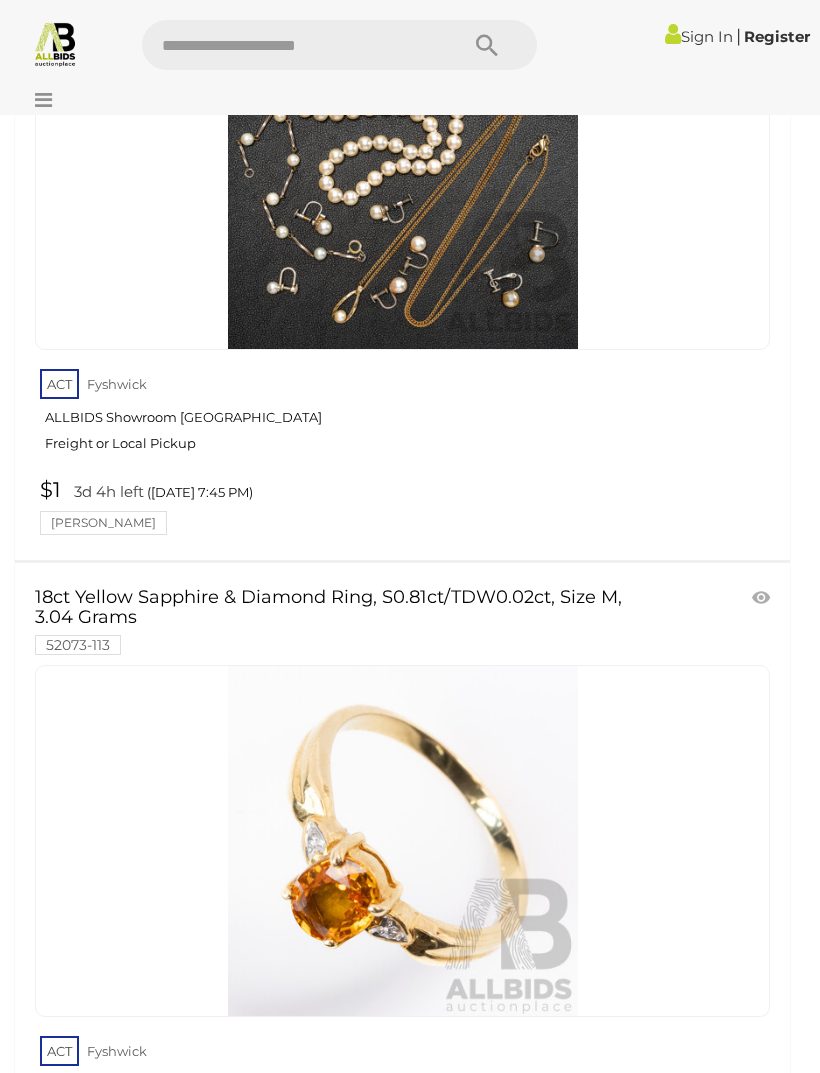 click on "18ct Yellow Sapphire & Diamond Ring, S0.81ct/TDW0.02ct, Size M, 3.04 Grams
52073-113
ACT Fyshwick  $365 B52" at bounding box center (402, 895) 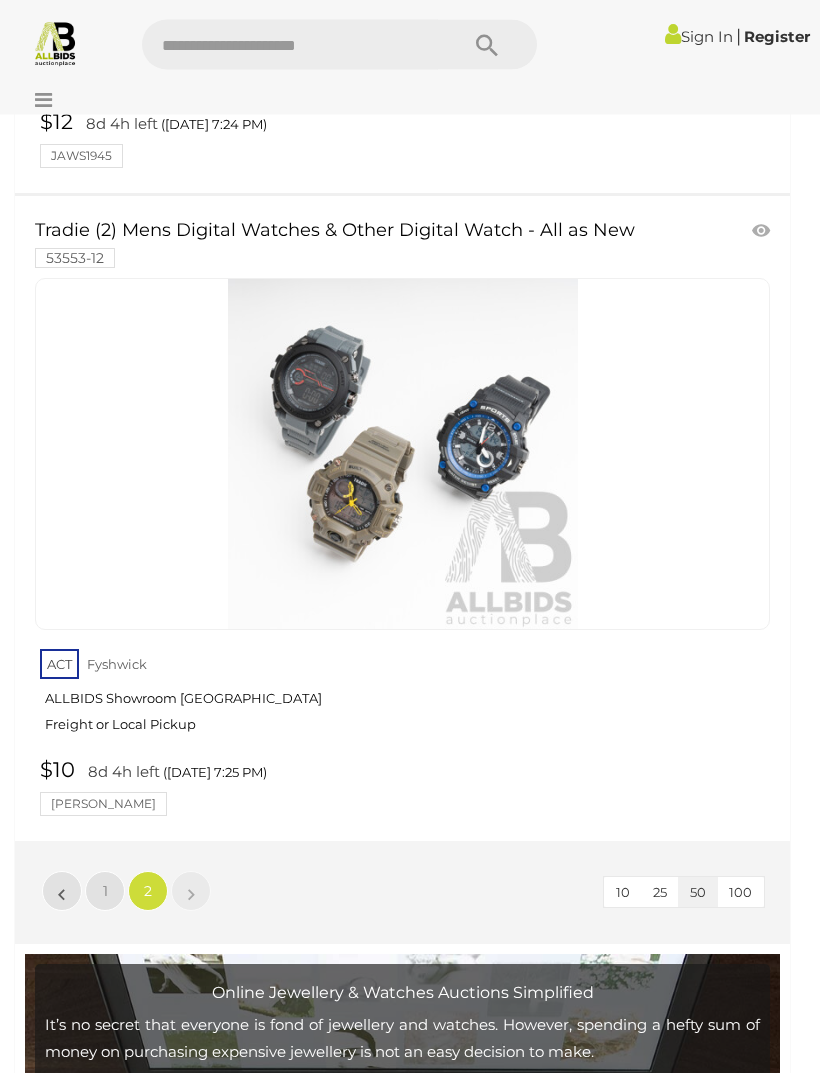 scroll, scrollTop: 18324, scrollLeft: 0, axis: vertical 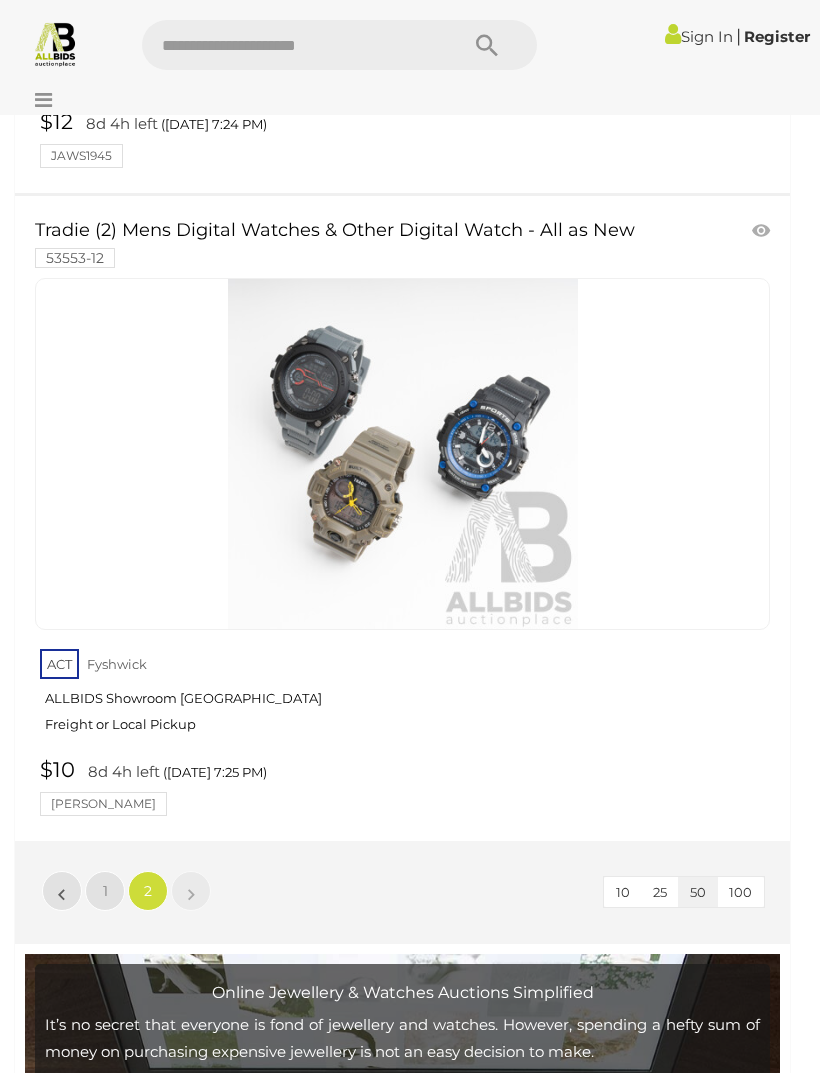 click at bounding box center (290, 45) 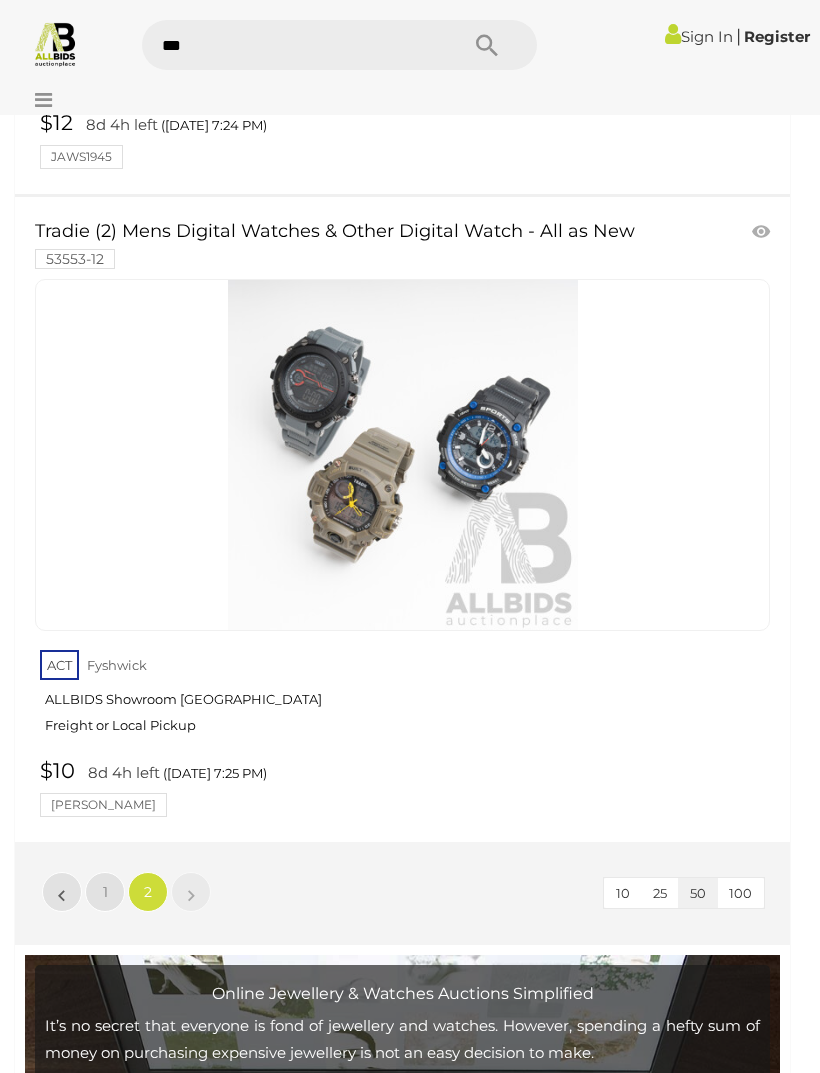 type on "****" 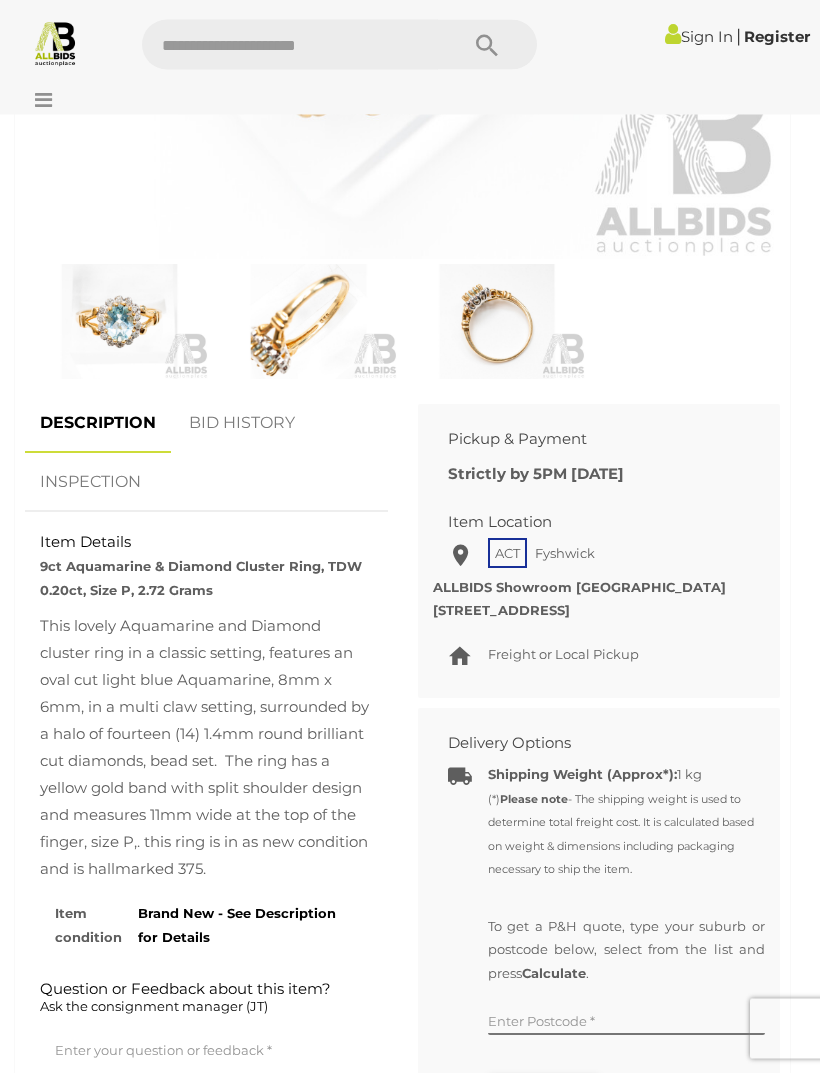 scroll, scrollTop: 1094, scrollLeft: 0, axis: vertical 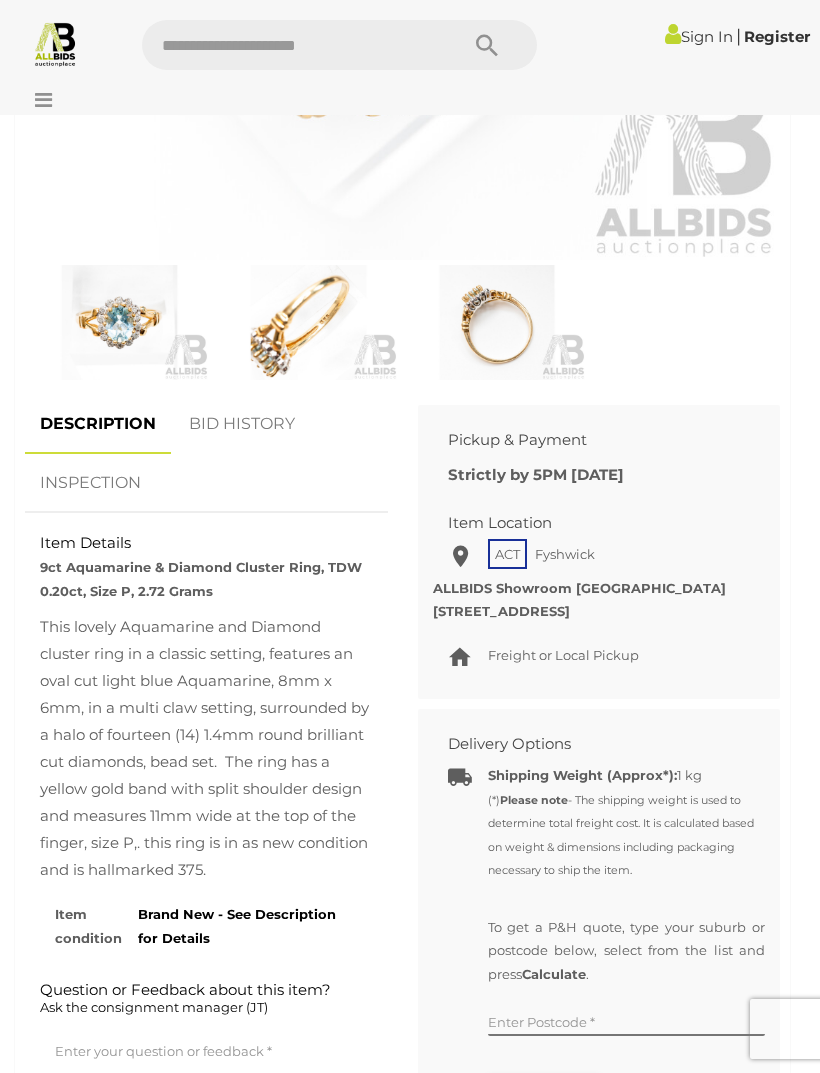 click on "BID HISTORY" at bounding box center (242, 424) 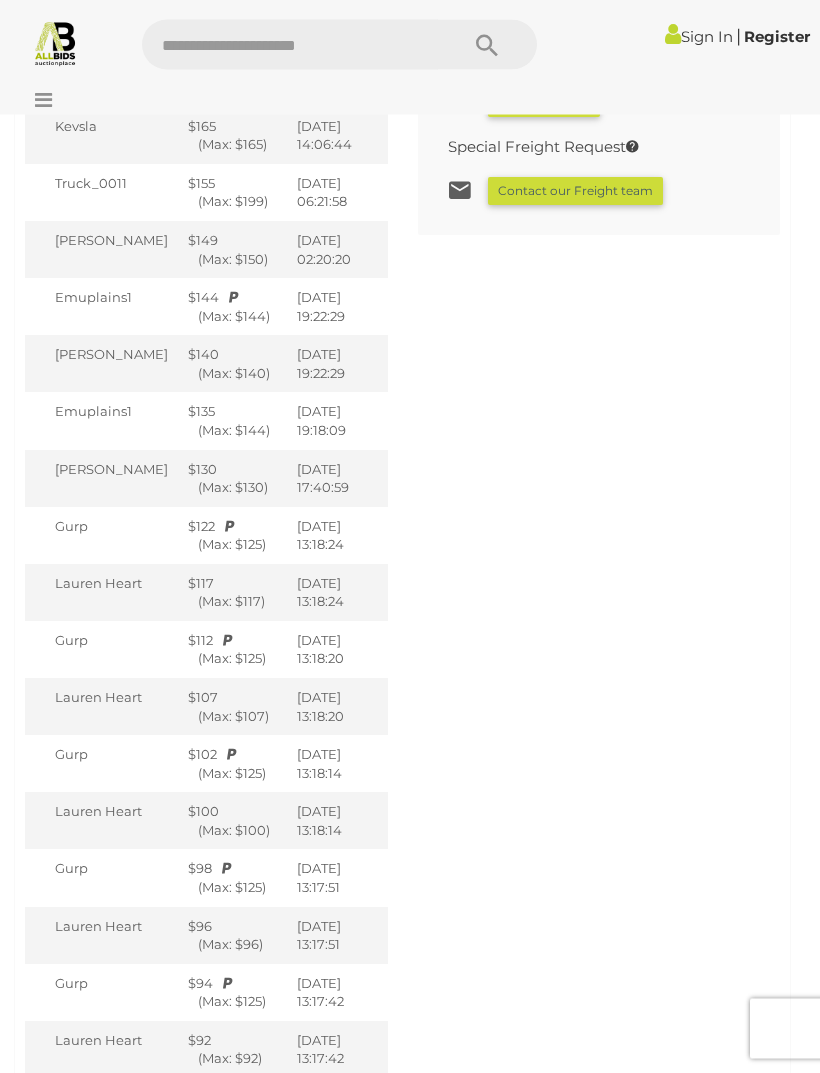 scroll, scrollTop: 2098, scrollLeft: 0, axis: vertical 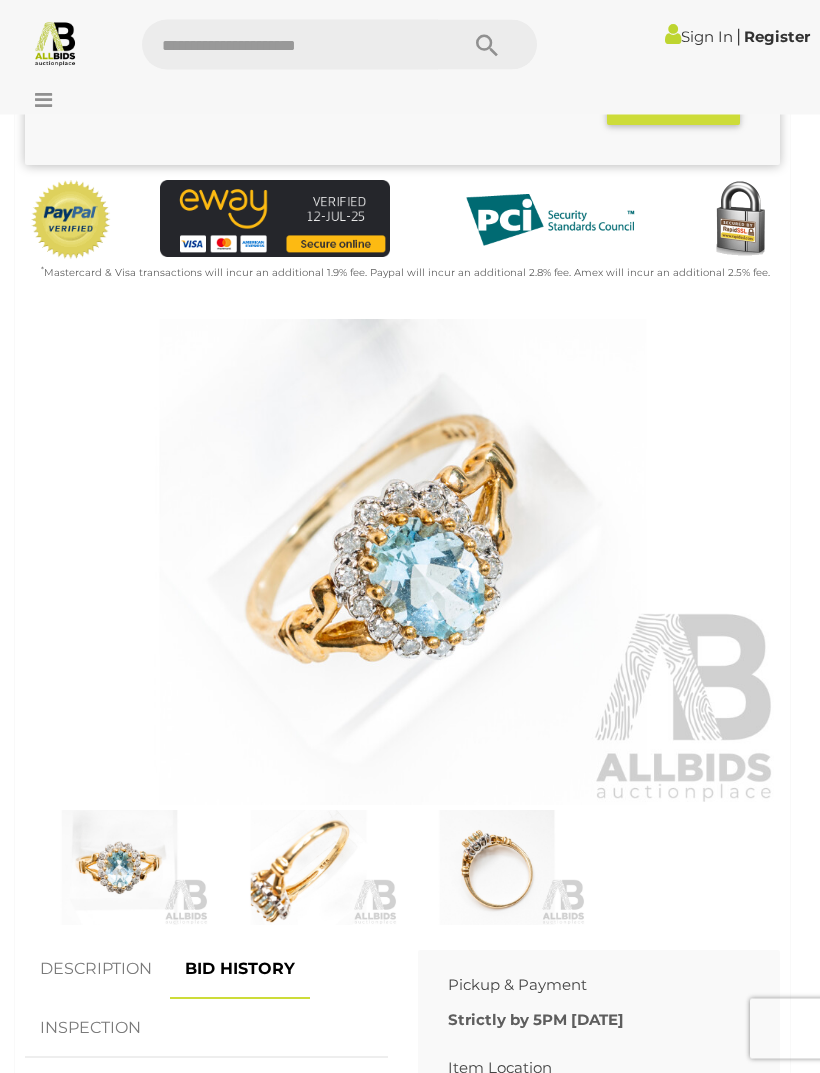 click at bounding box center [402, 563] 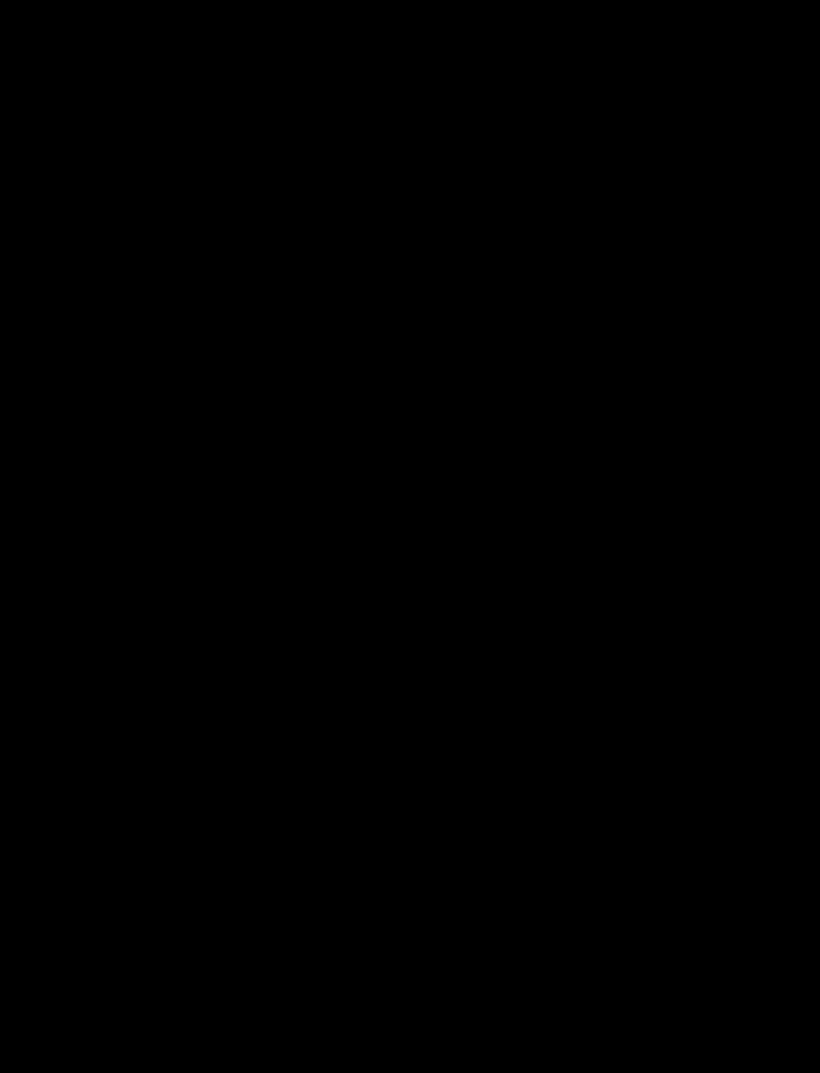 scroll, scrollTop: 549, scrollLeft: 0, axis: vertical 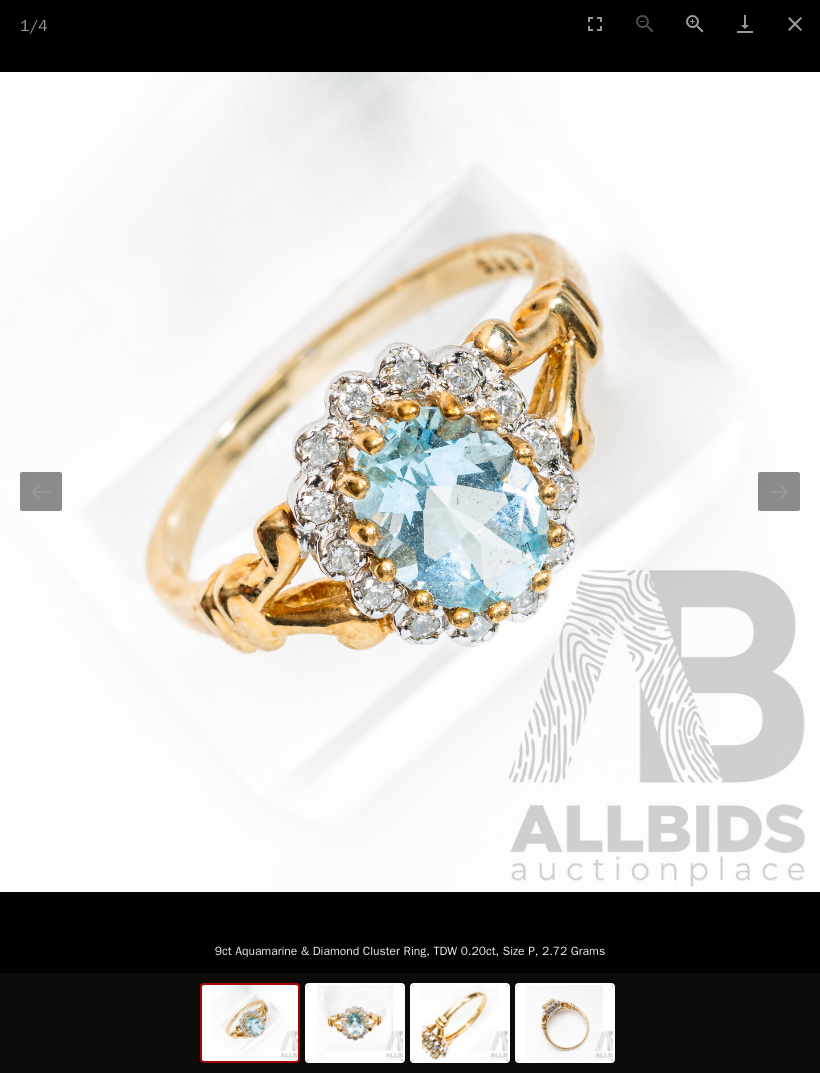 click at bounding box center [779, 491] 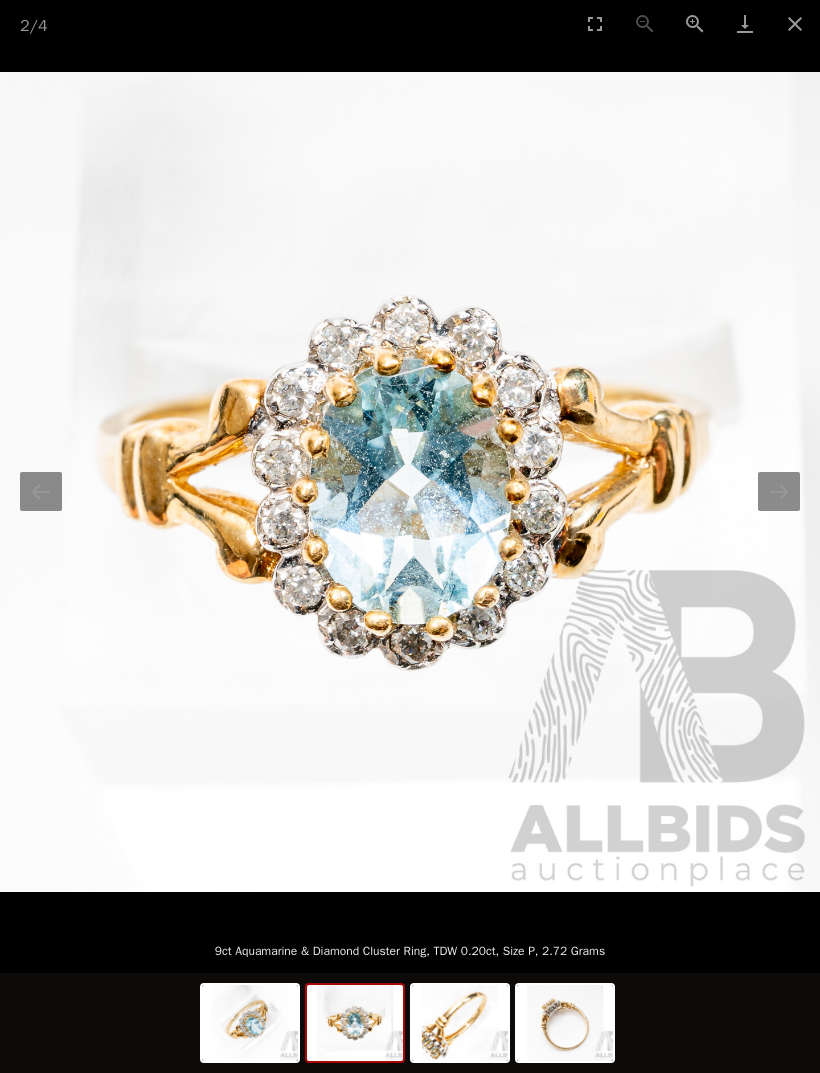 click at bounding box center [779, 491] 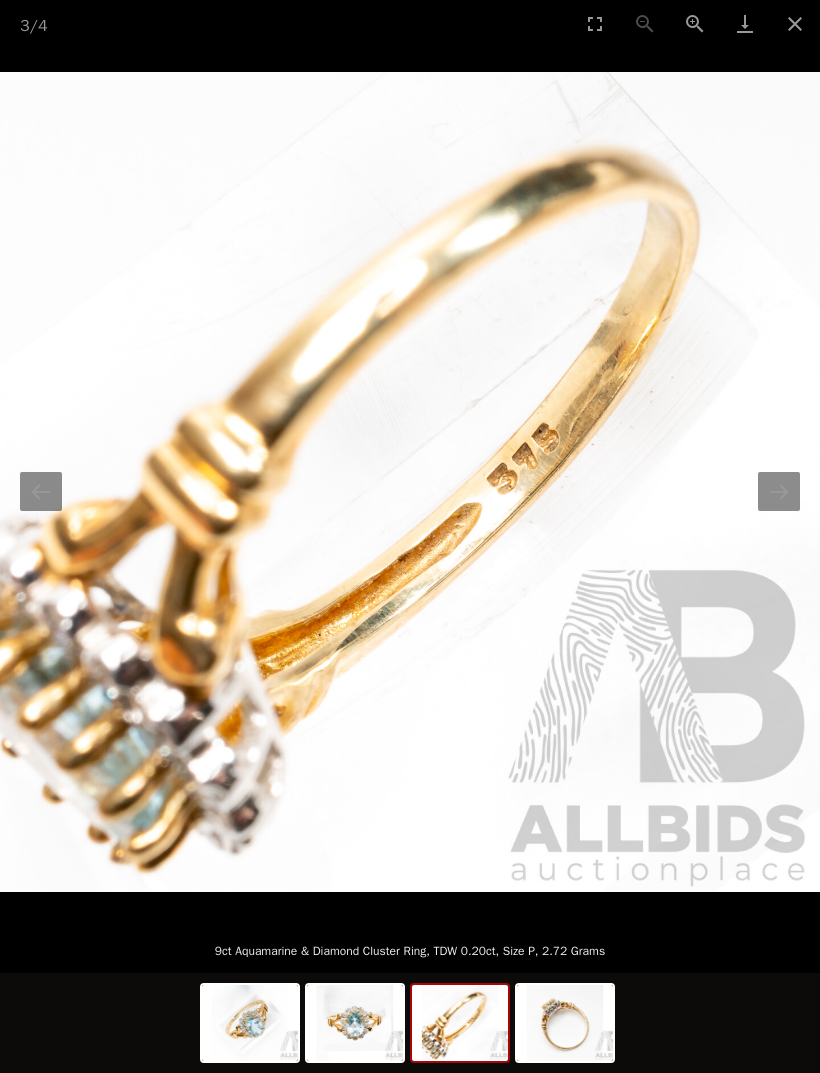 click at bounding box center [779, 491] 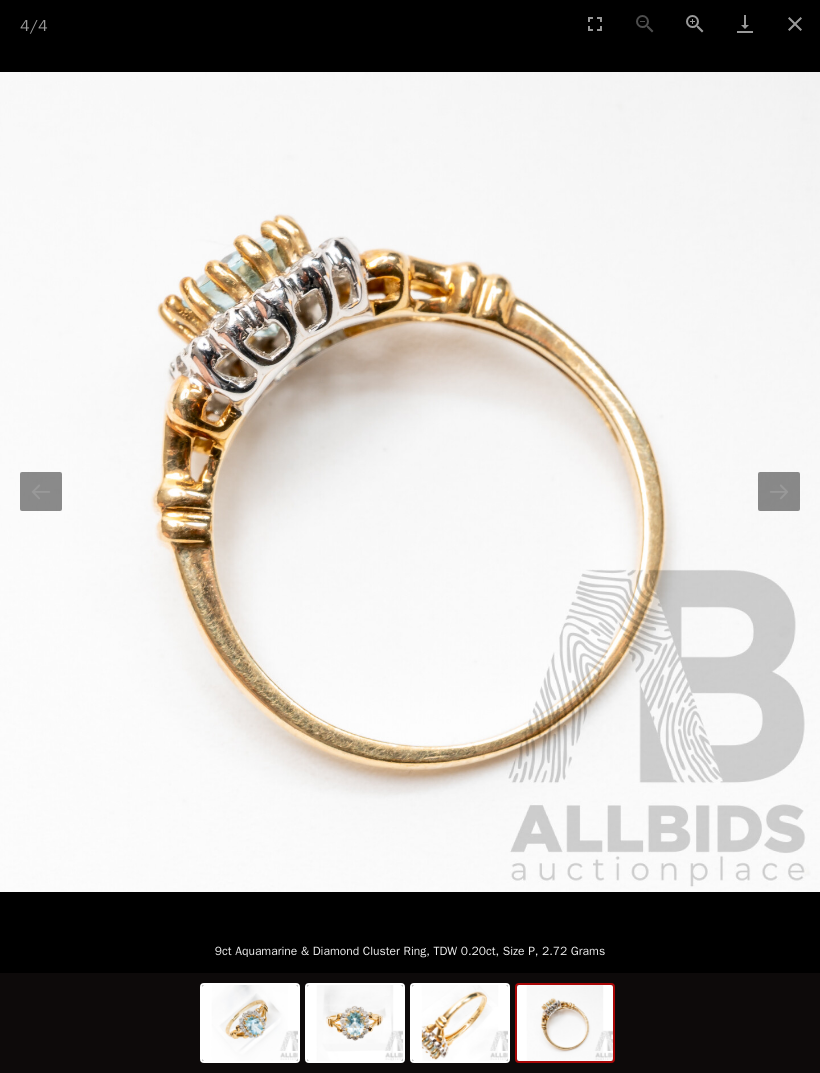 click at bounding box center (779, 491) 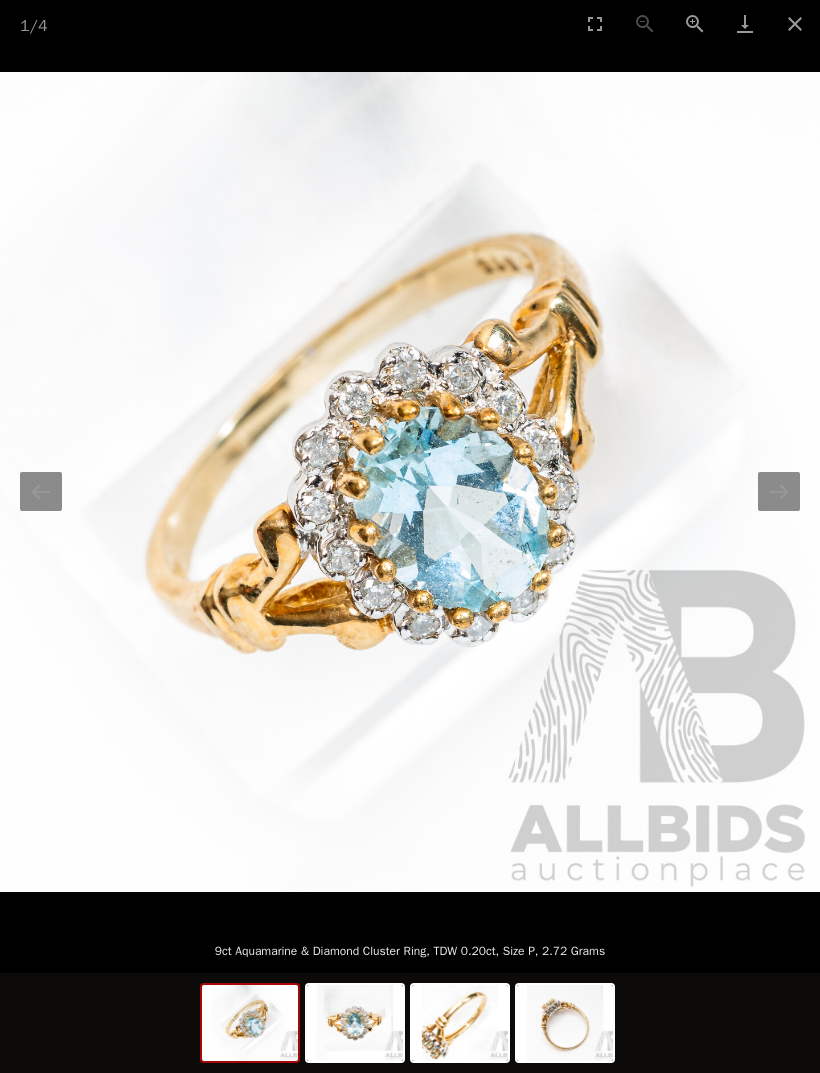 click at bounding box center (795, 23) 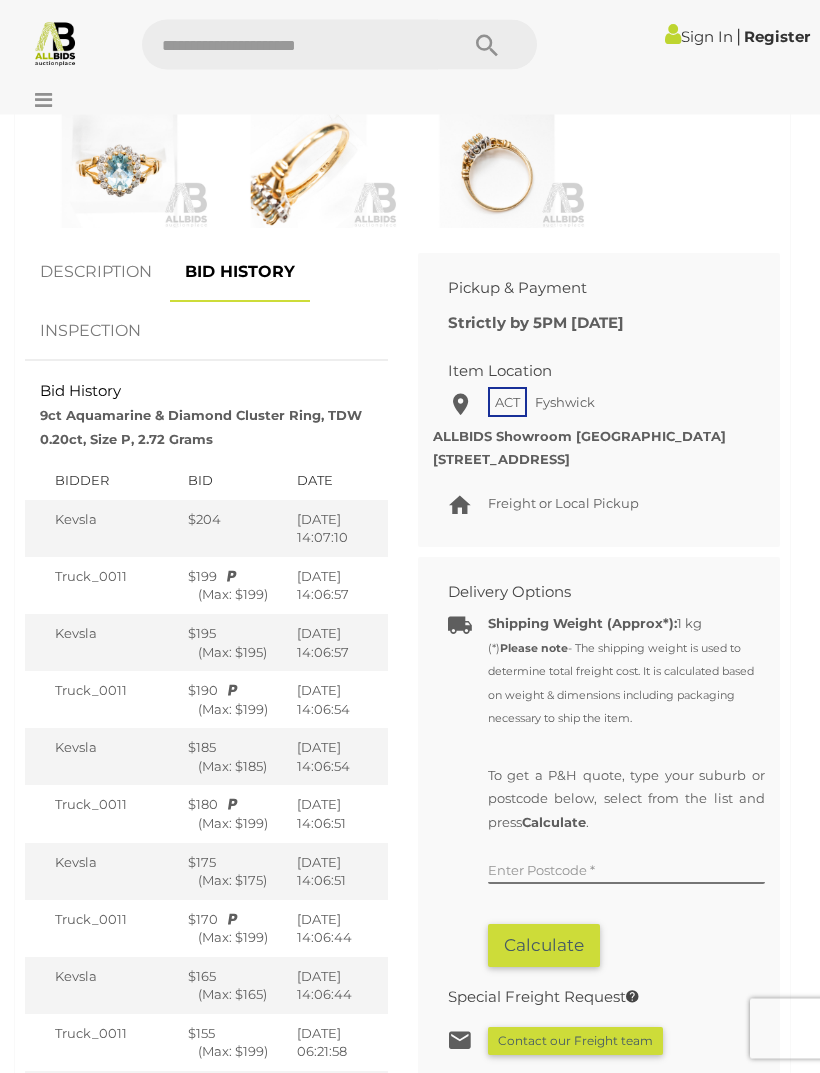 scroll, scrollTop: 1249, scrollLeft: 0, axis: vertical 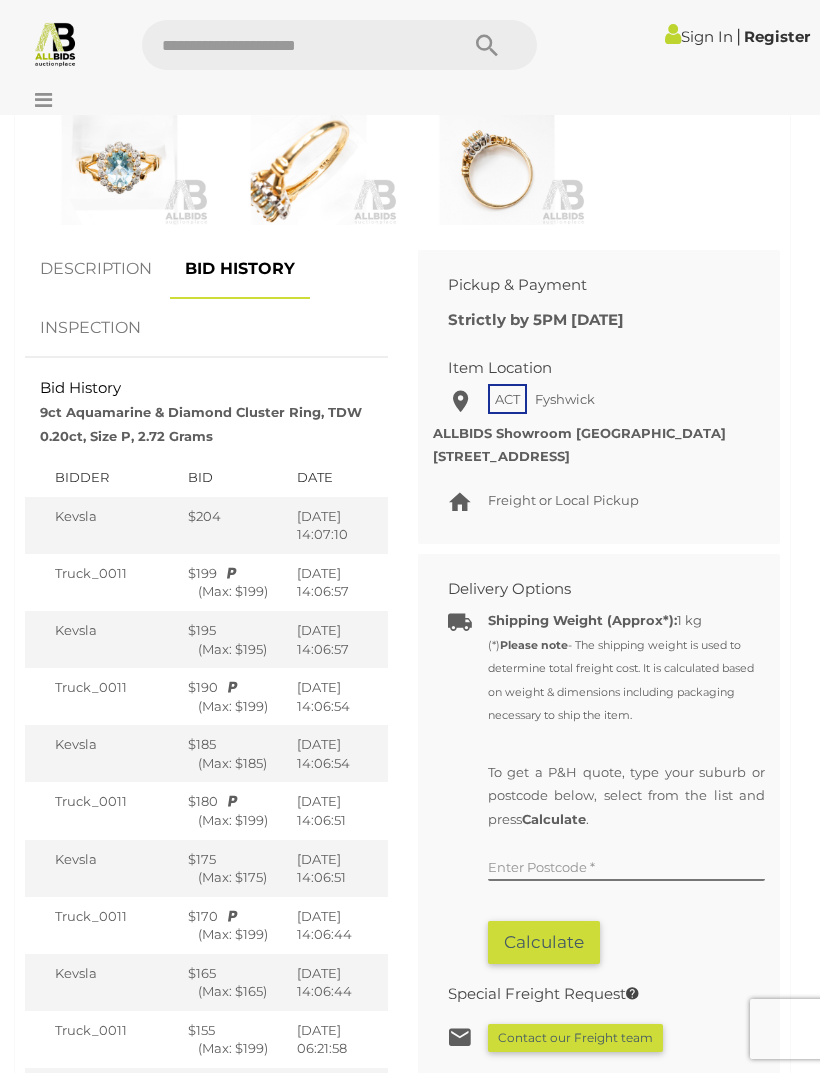 click on "DESCRIPTION" at bounding box center [96, 269] 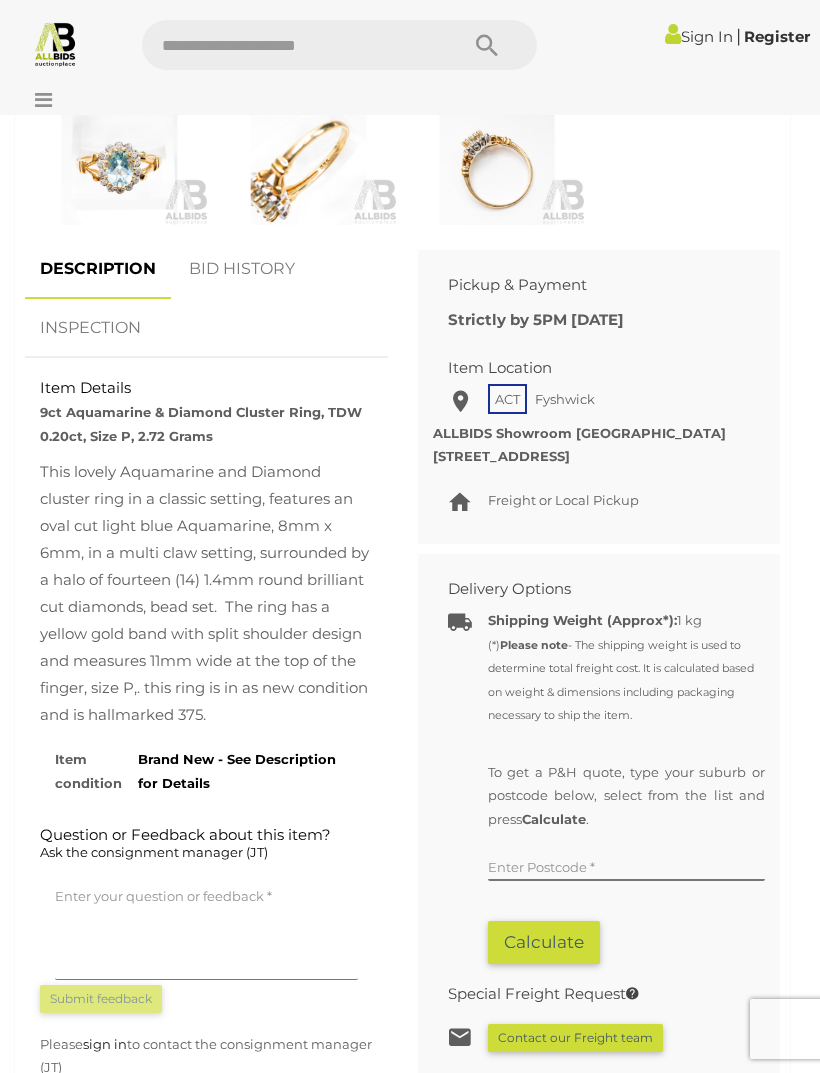 click on "DESCRIPTION" at bounding box center [98, 269] 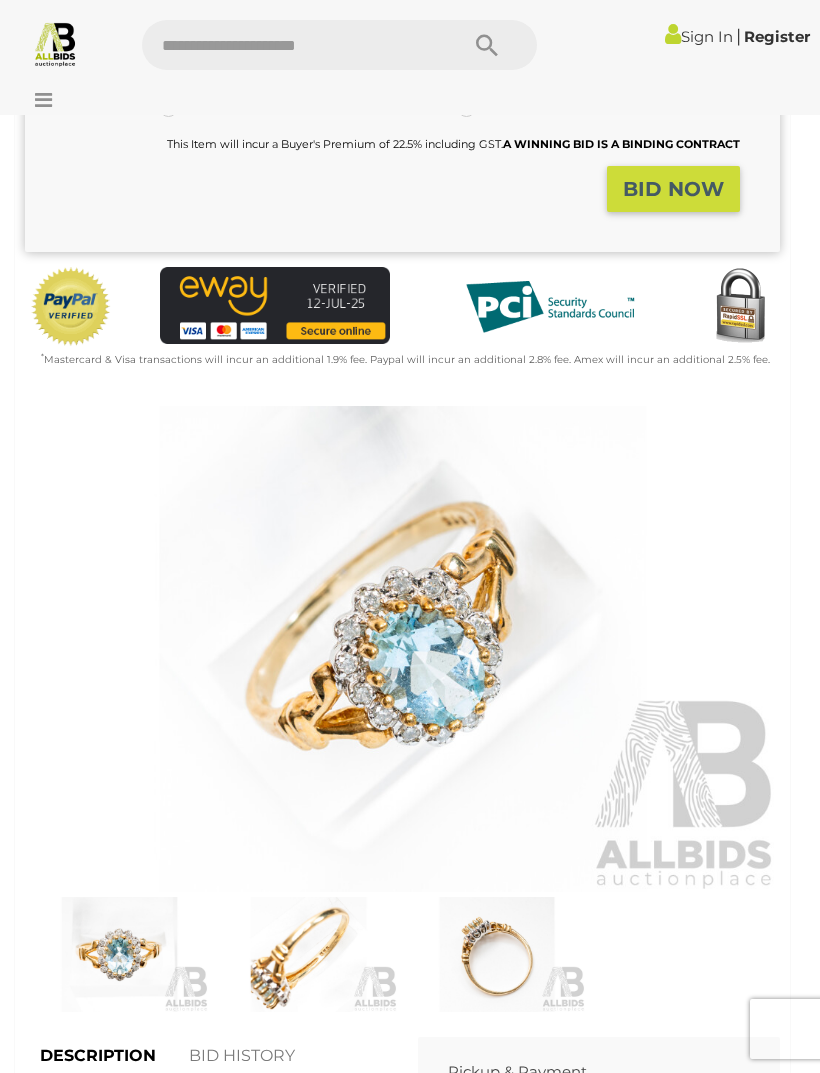 scroll, scrollTop: 443, scrollLeft: 0, axis: vertical 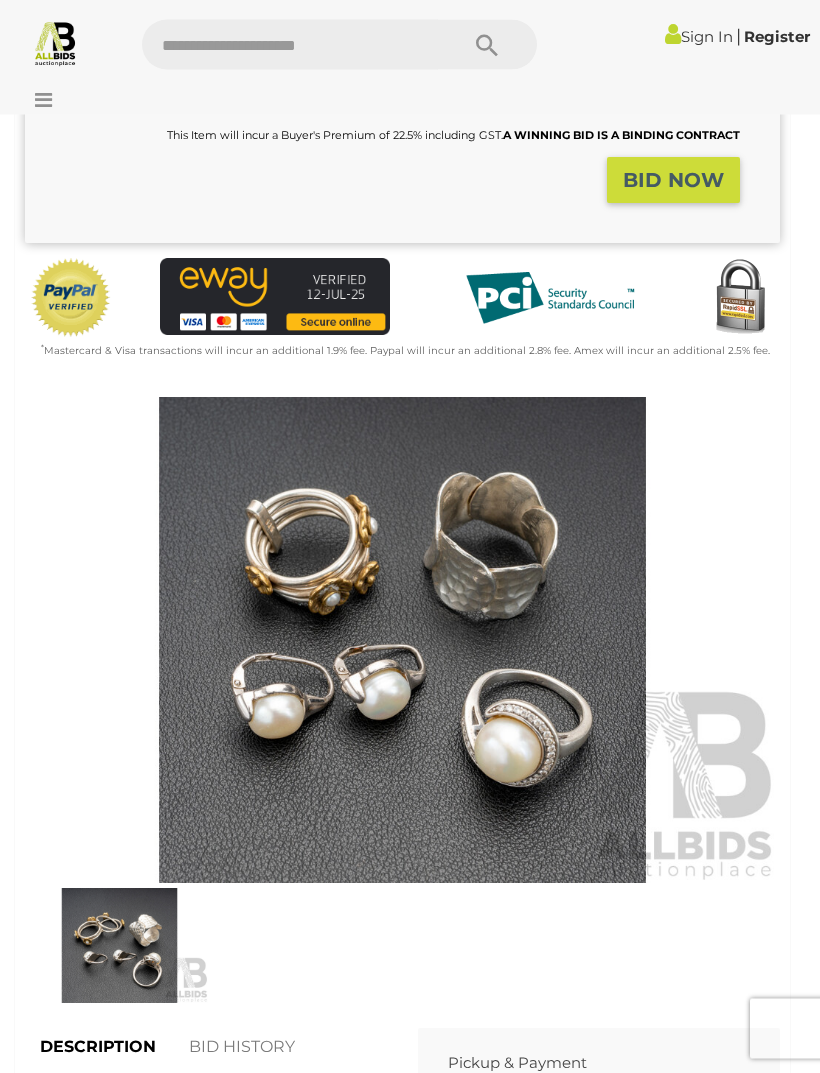 click at bounding box center [402, 641] 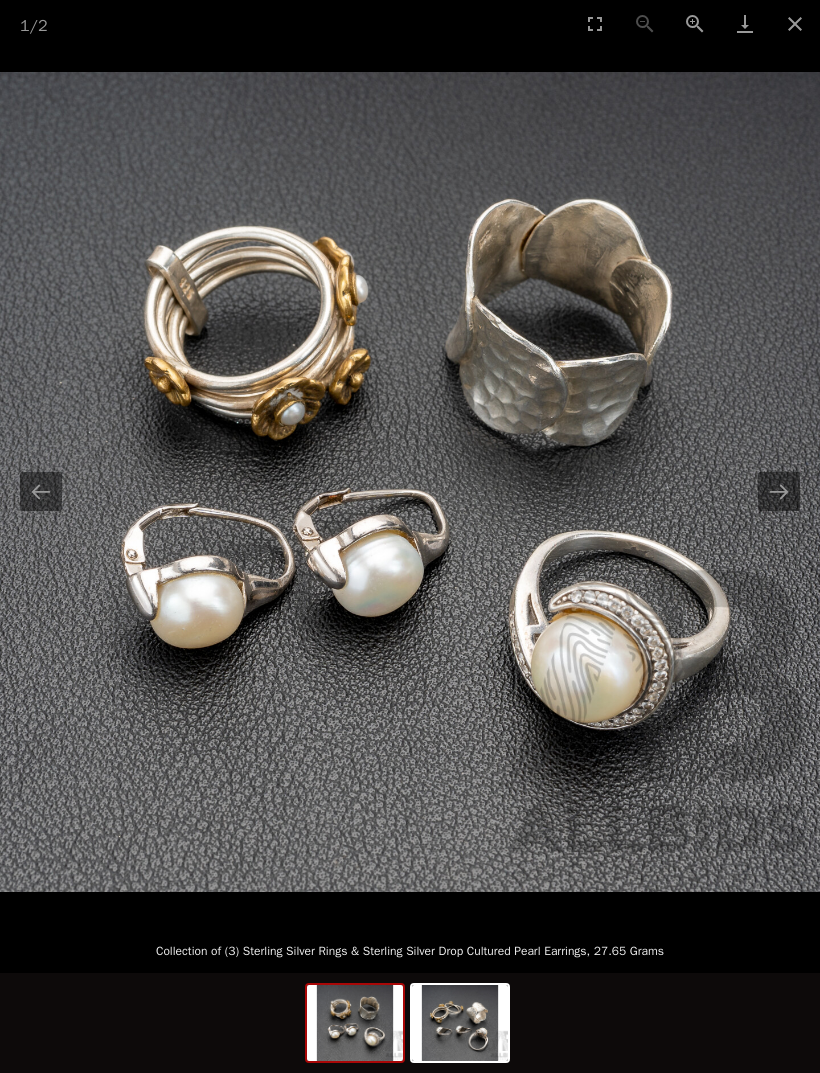 click at bounding box center (779, 491) 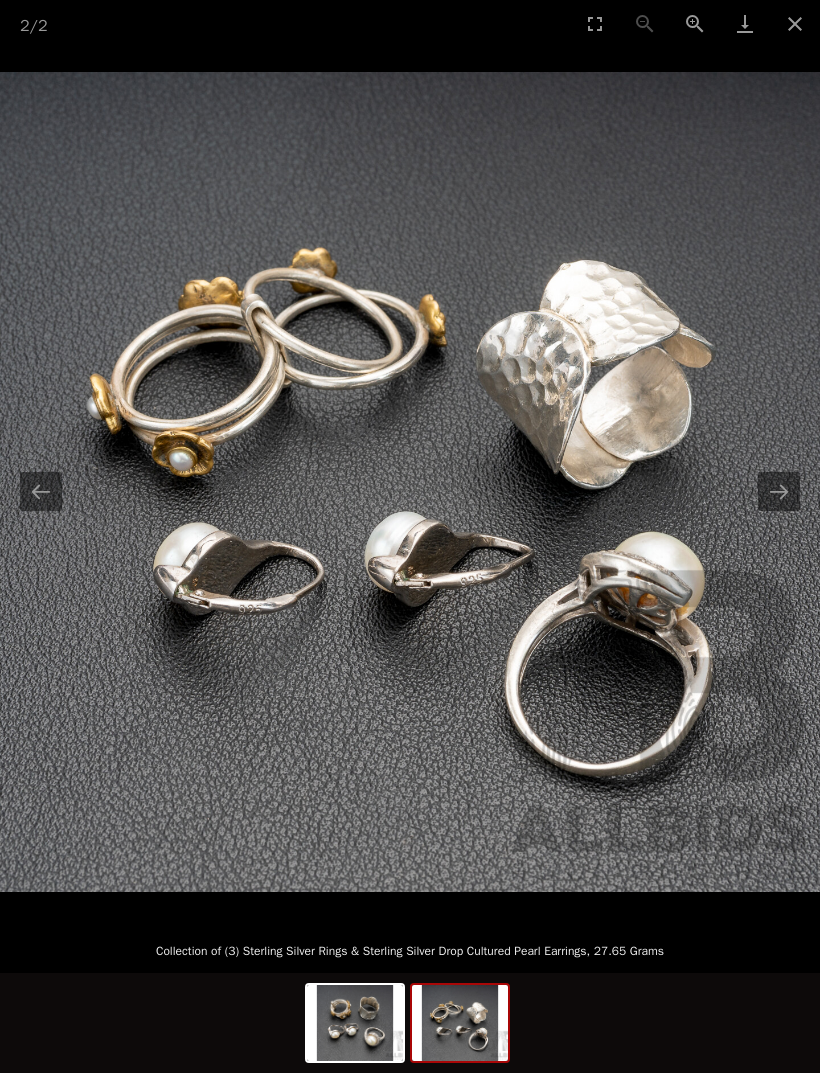 click at bounding box center (779, 491) 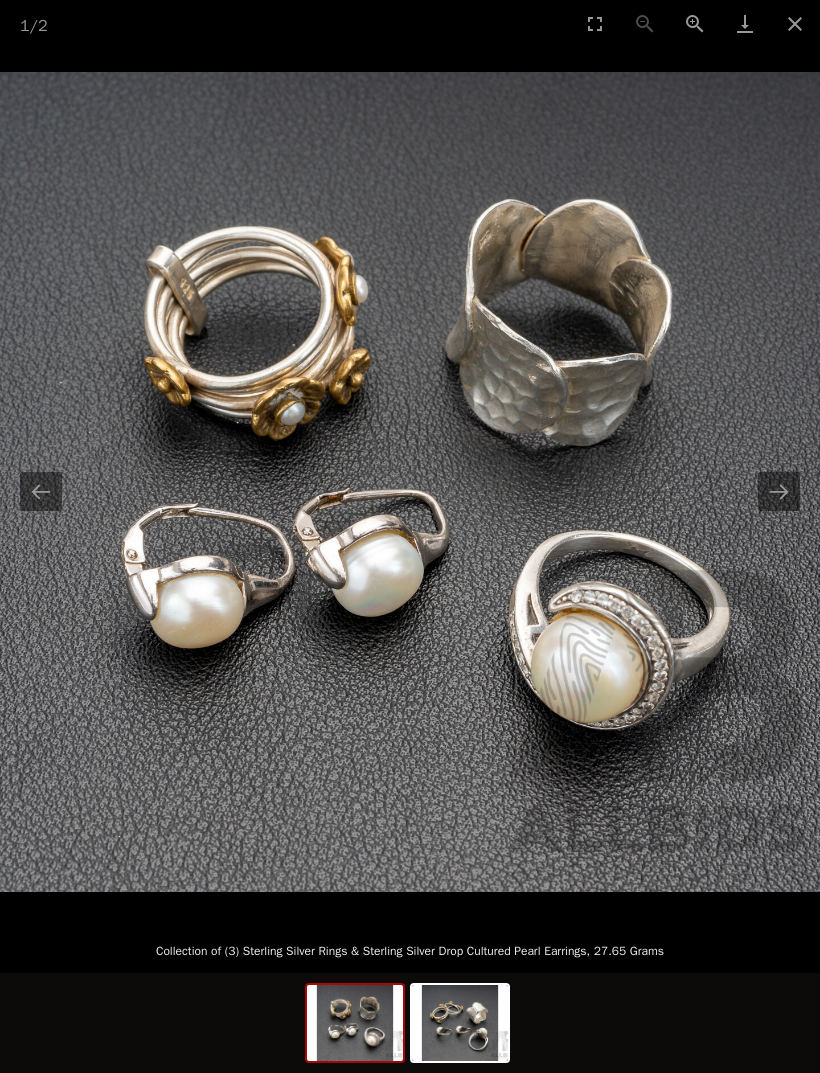 click at bounding box center [795, 23] 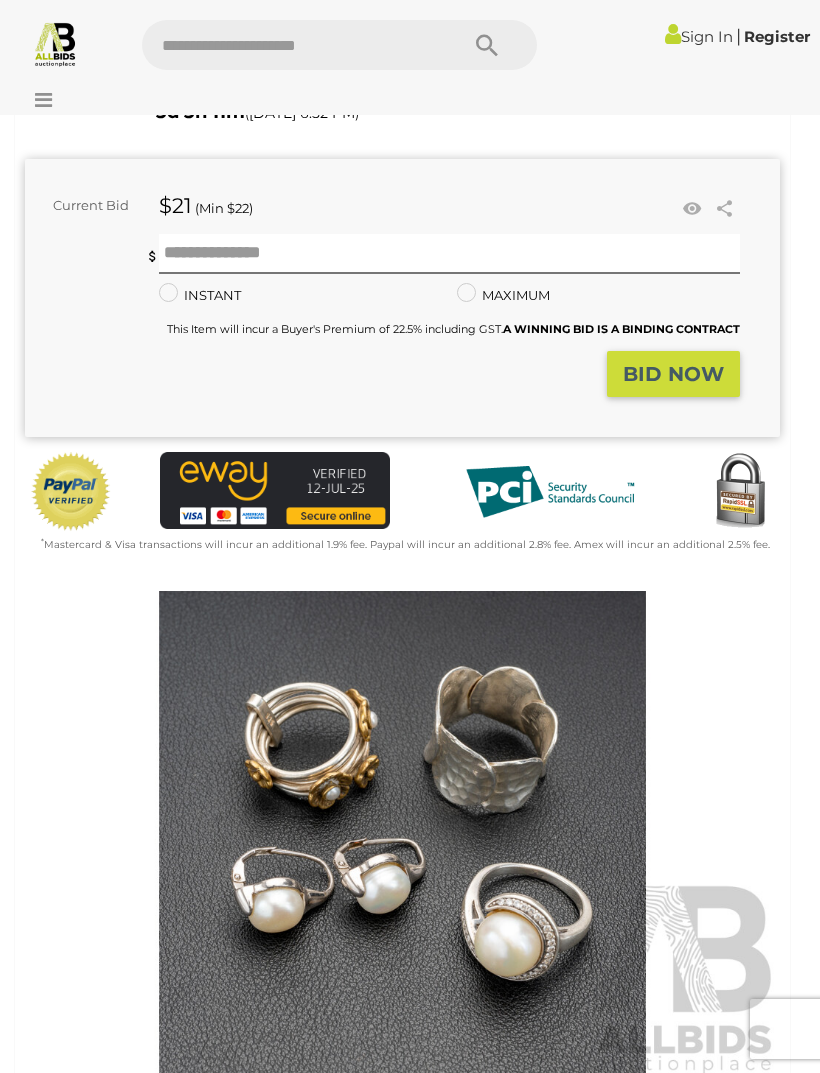 scroll, scrollTop: 276, scrollLeft: 0, axis: vertical 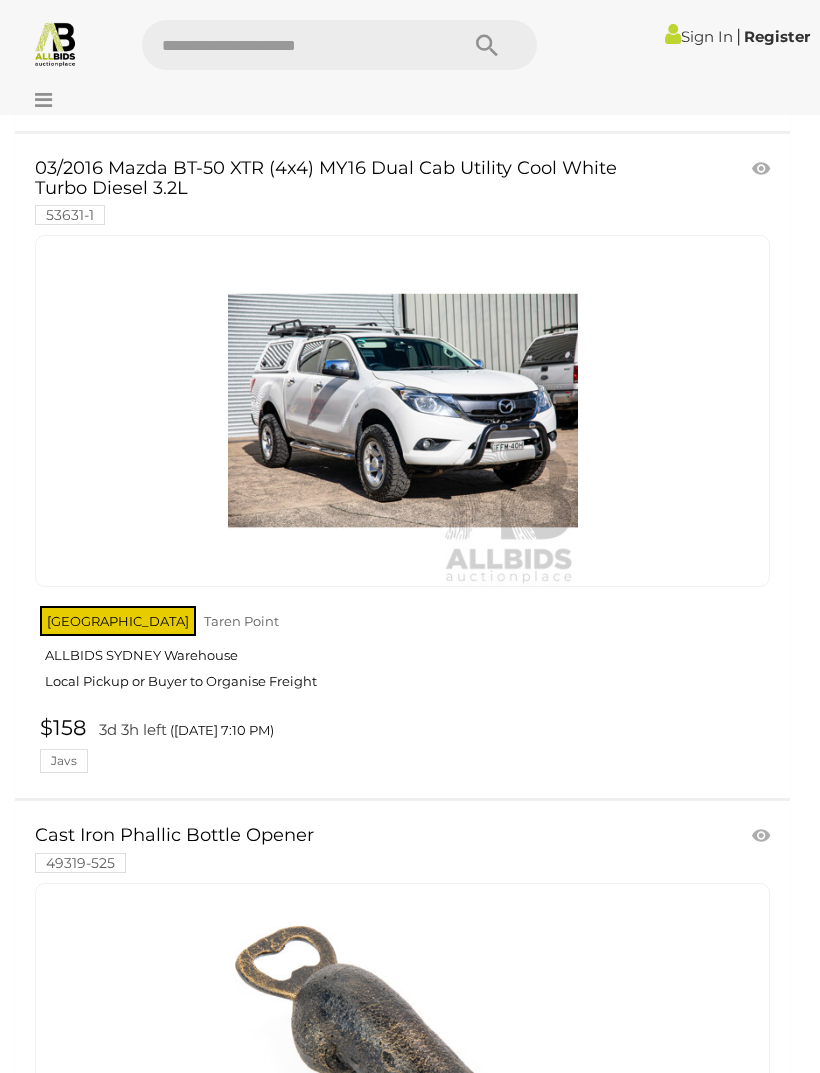 click at bounding box center [290, 45] 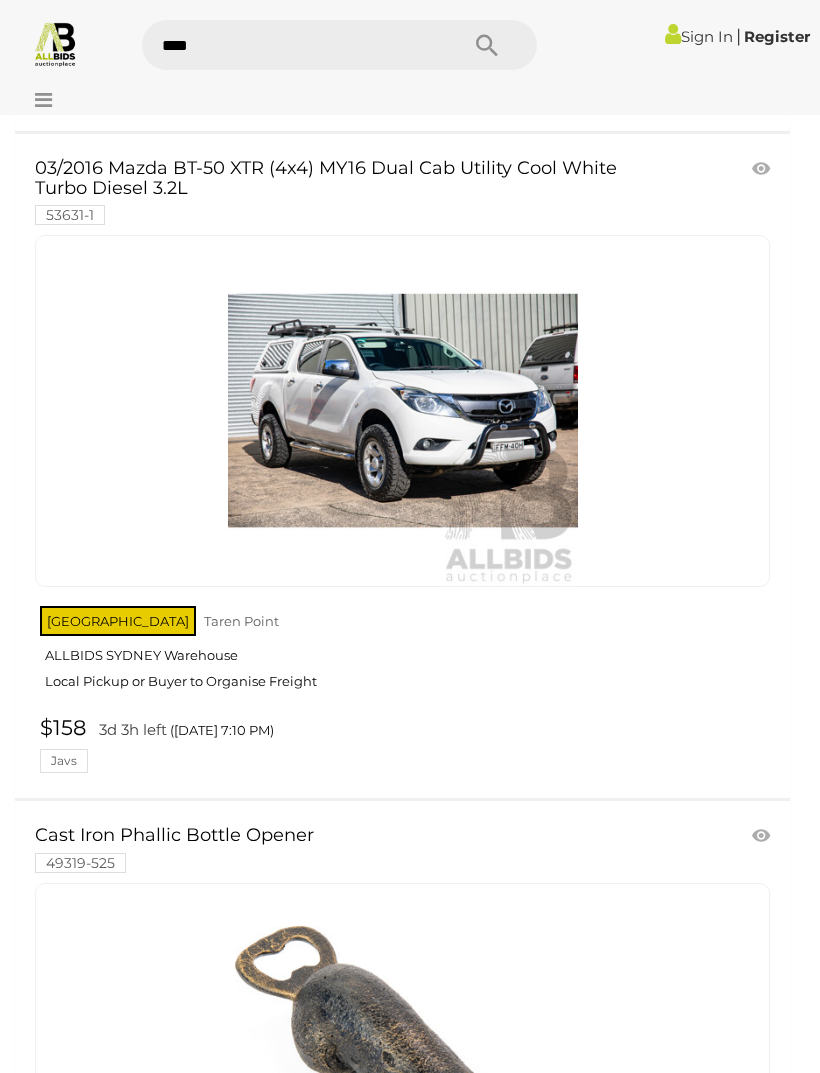 type on "*****" 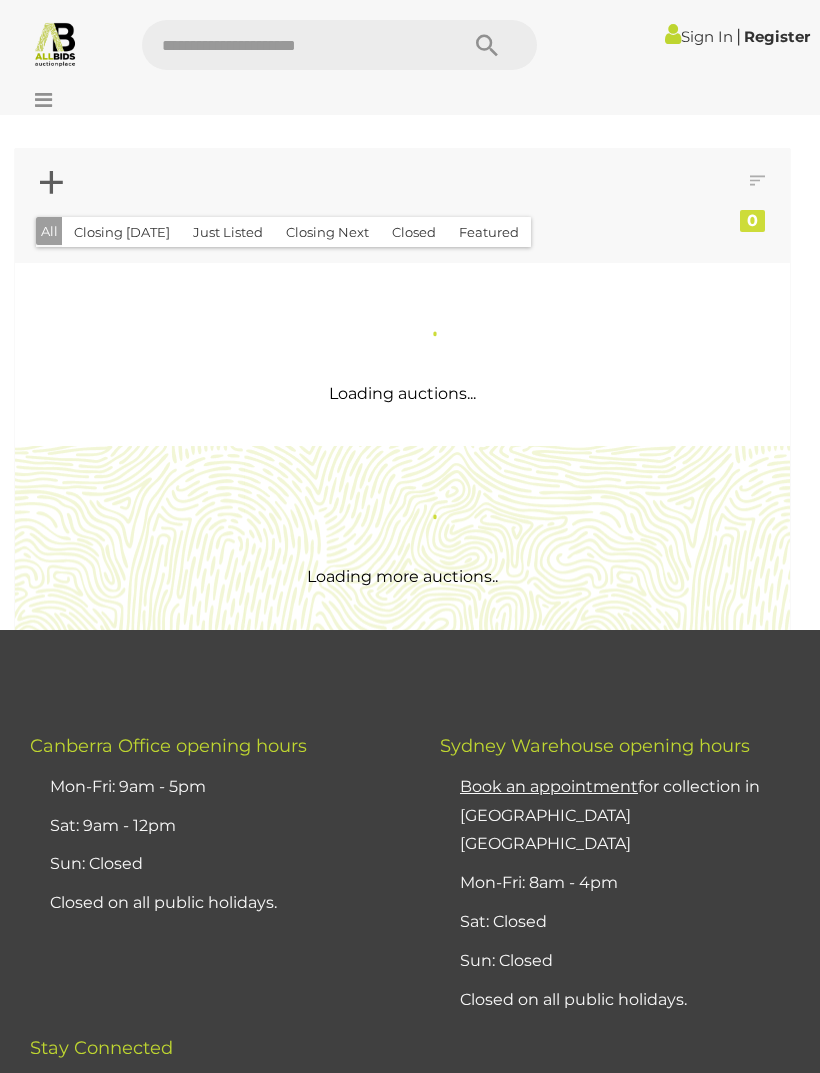 scroll, scrollTop: 0, scrollLeft: 0, axis: both 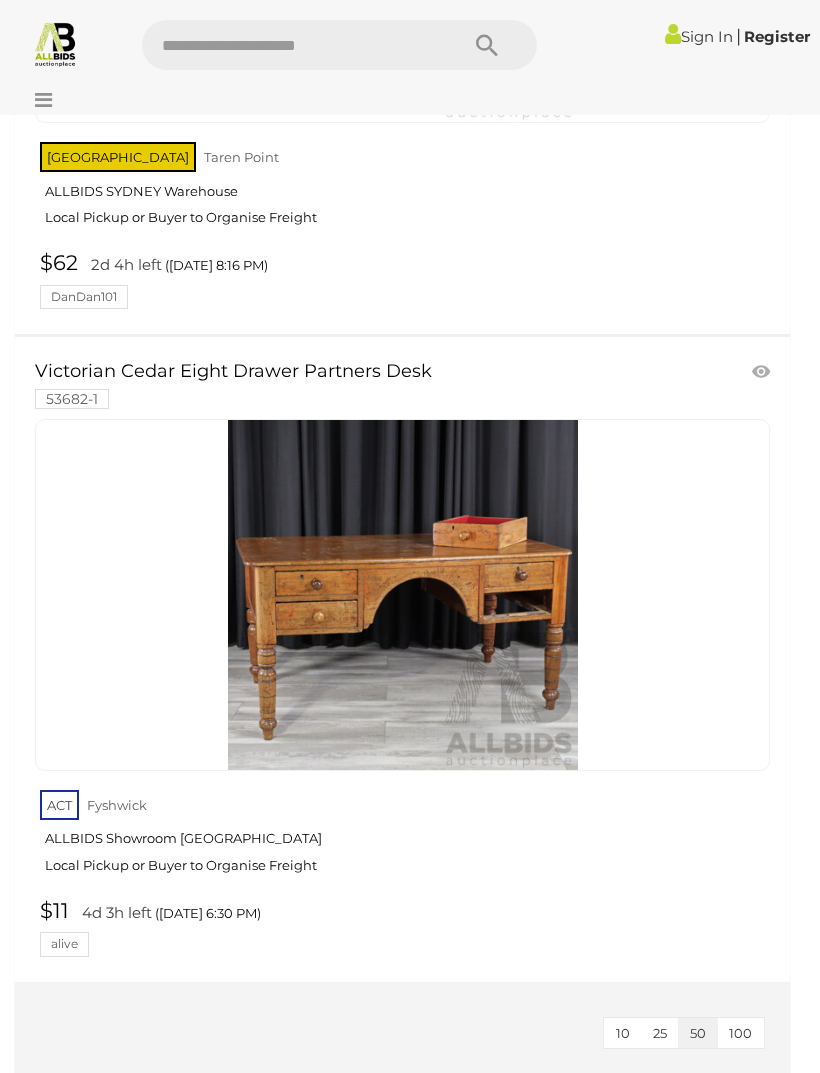 click at bounding box center (290, 45) 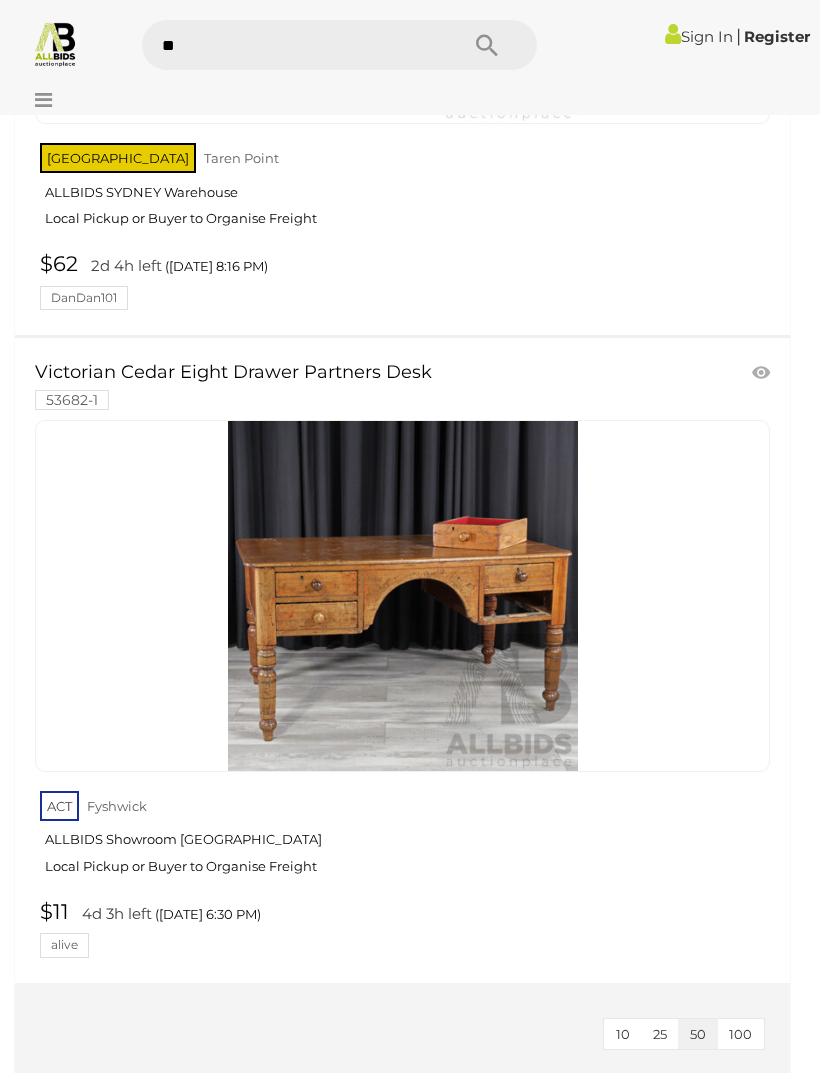 type on "***" 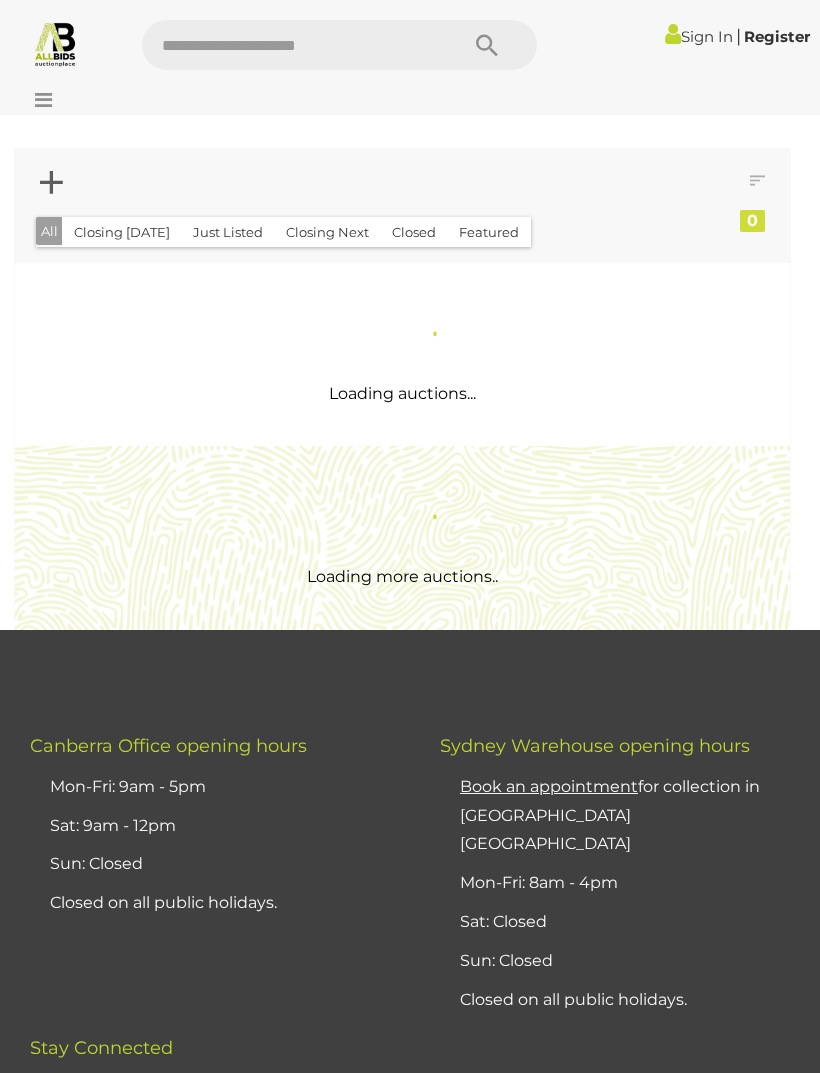 scroll, scrollTop: 0, scrollLeft: 0, axis: both 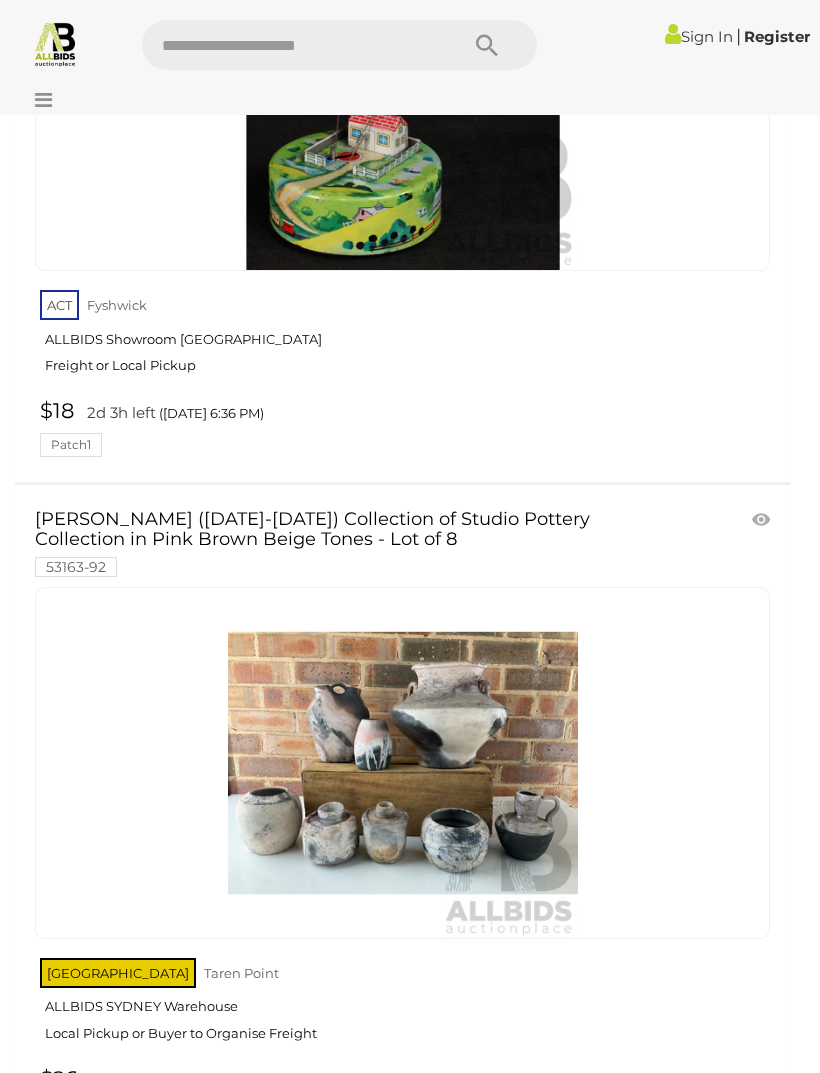 click at bounding box center [290, 45] 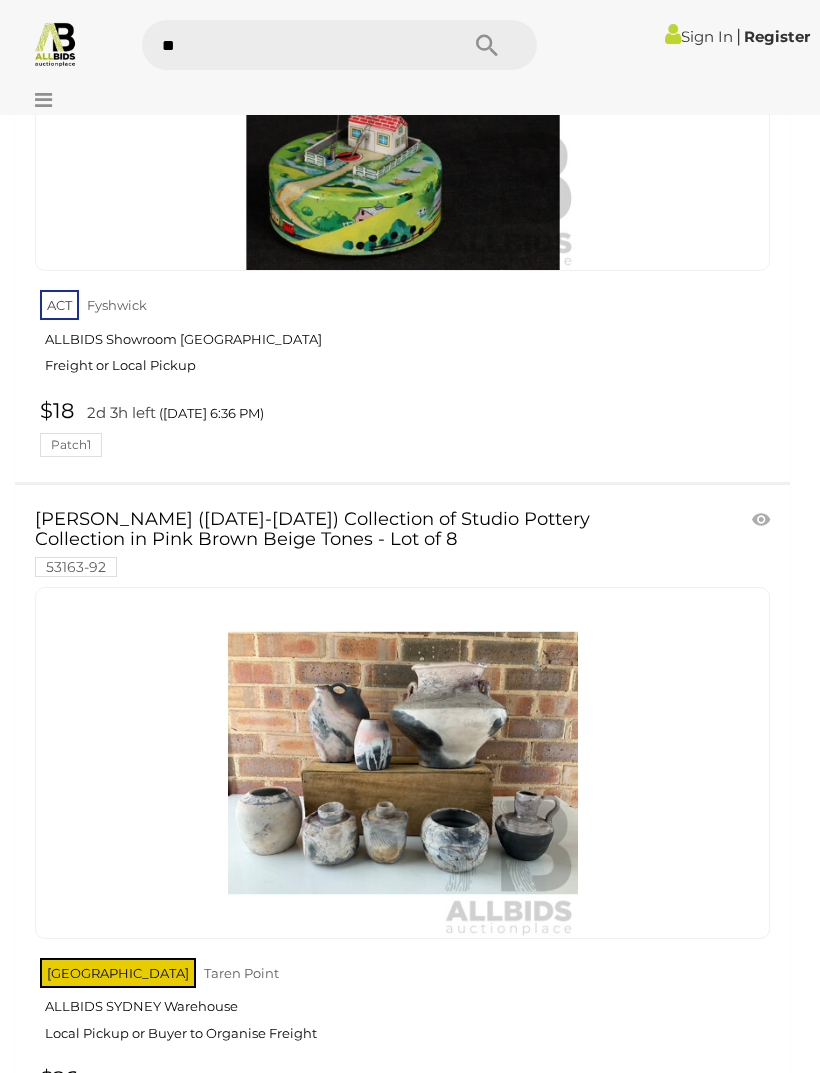 type on "***" 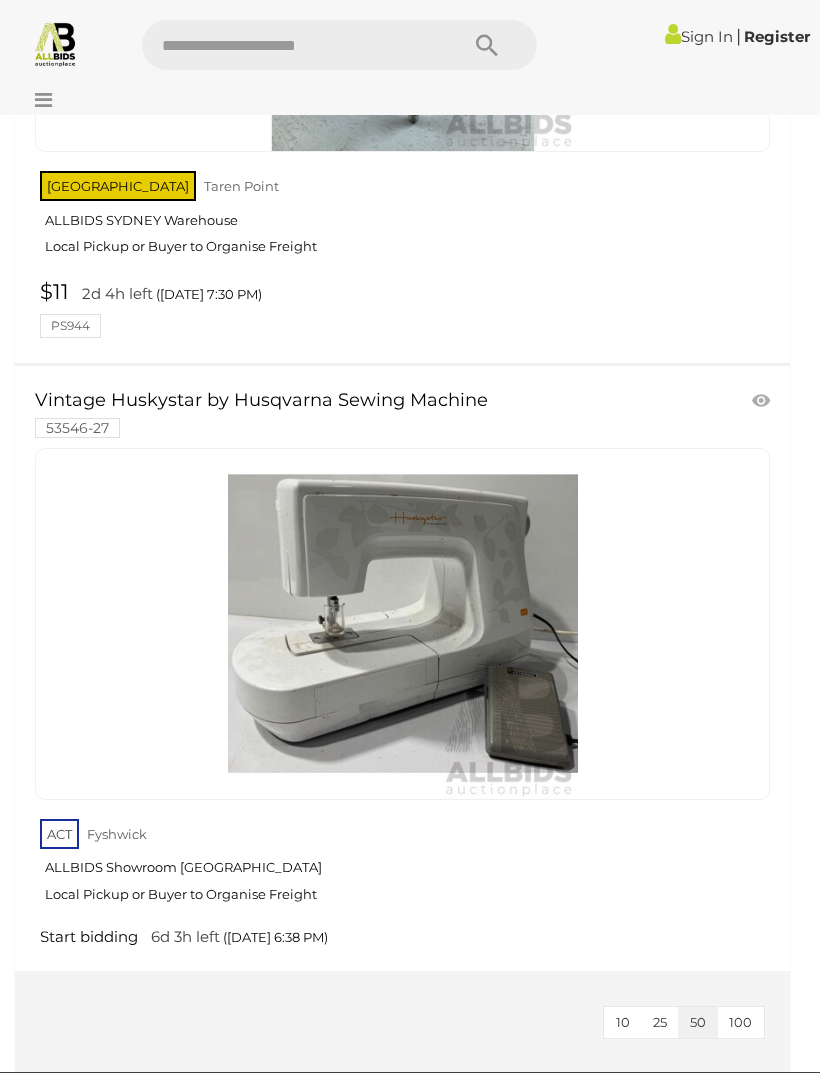 scroll, scrollTop: 1331, scrollLeft: 0, axis: vertical 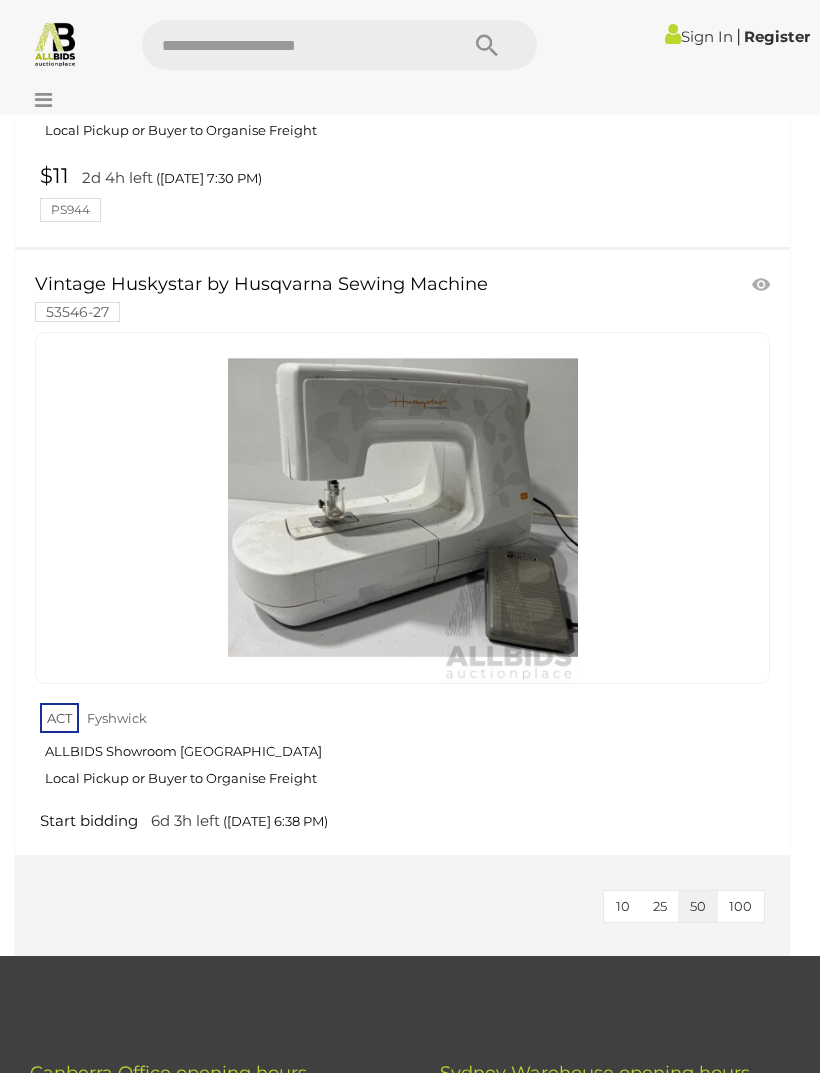 click at bounding box center (290, 45) 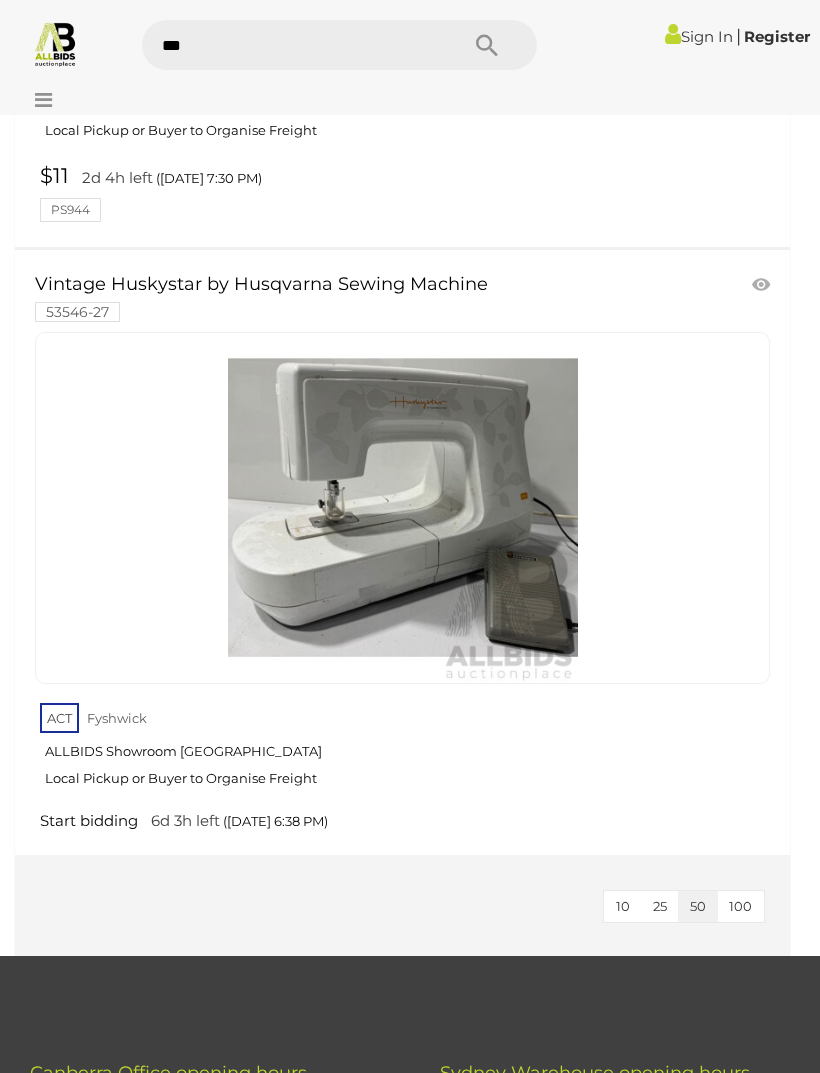 type on "****" 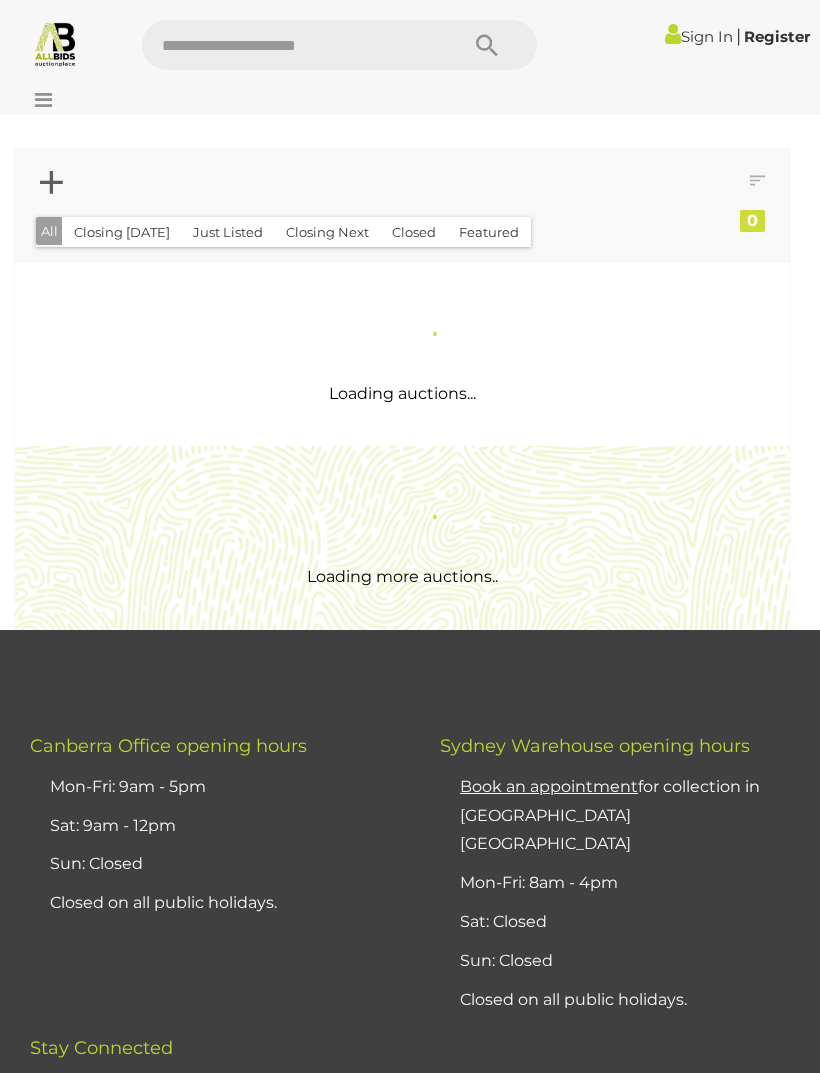scroll, scrollTop: 0, scrollLeft: 0, axis: both 